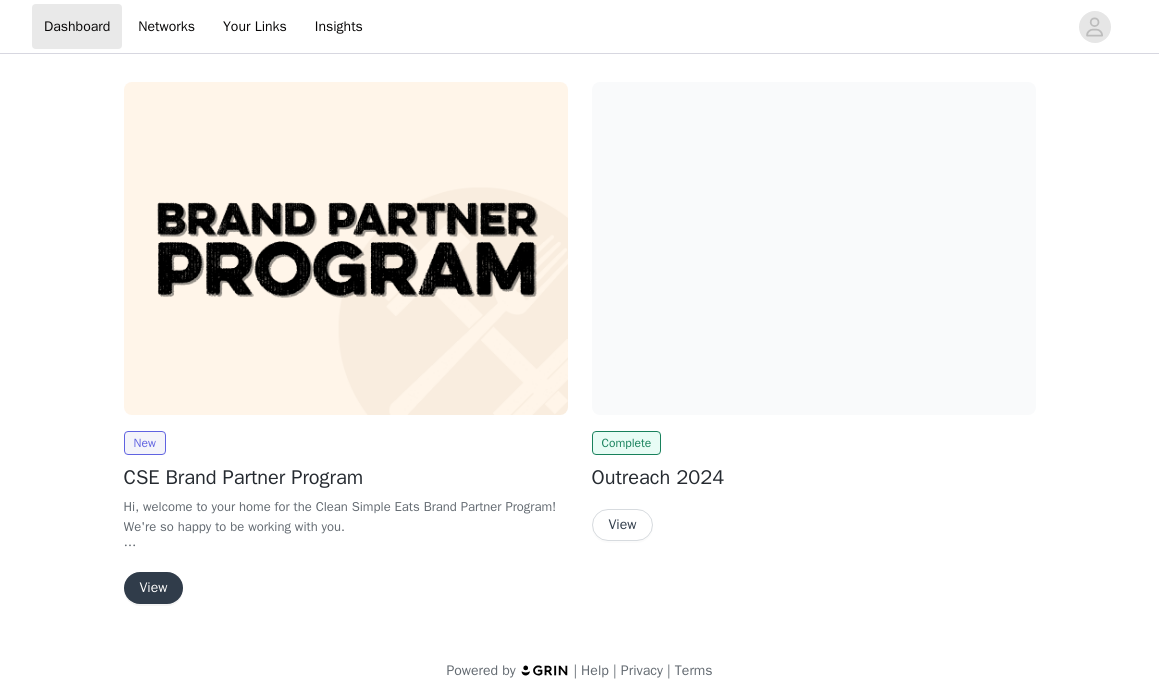 scroll, scrollTop: 0, scrollLeft: 0, axis: both 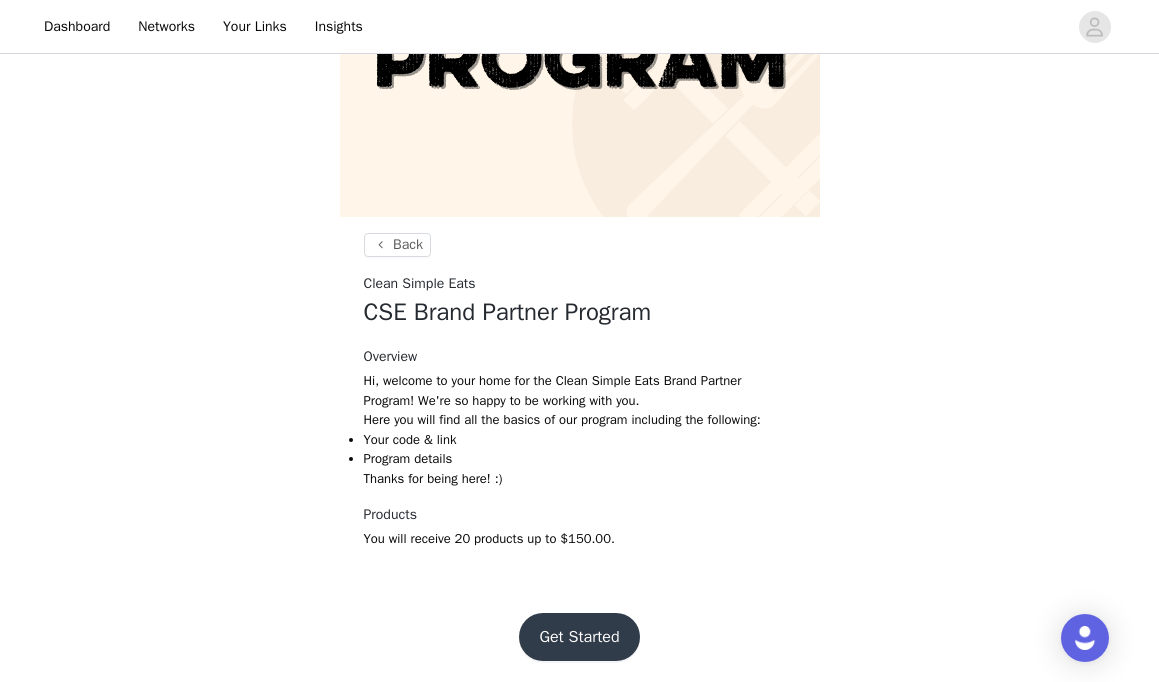 click on "Get Started" at bounding box center [579, 637] 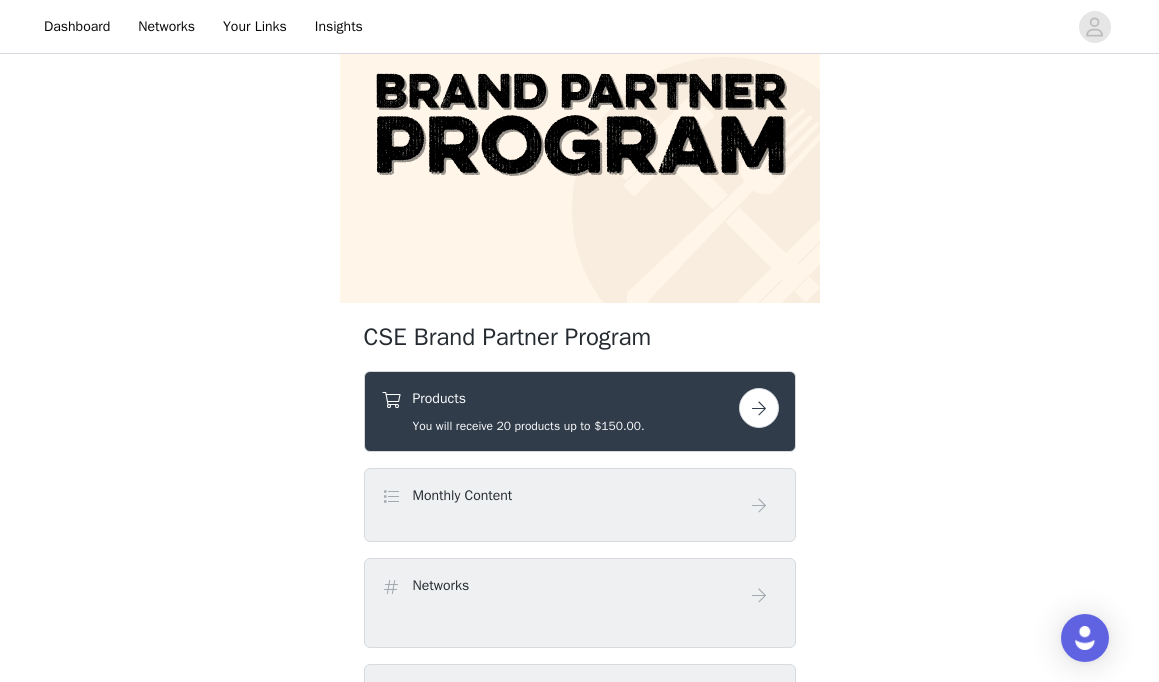 scroll, scrollTop: 122, scrollLeft: 0, axis: vertical 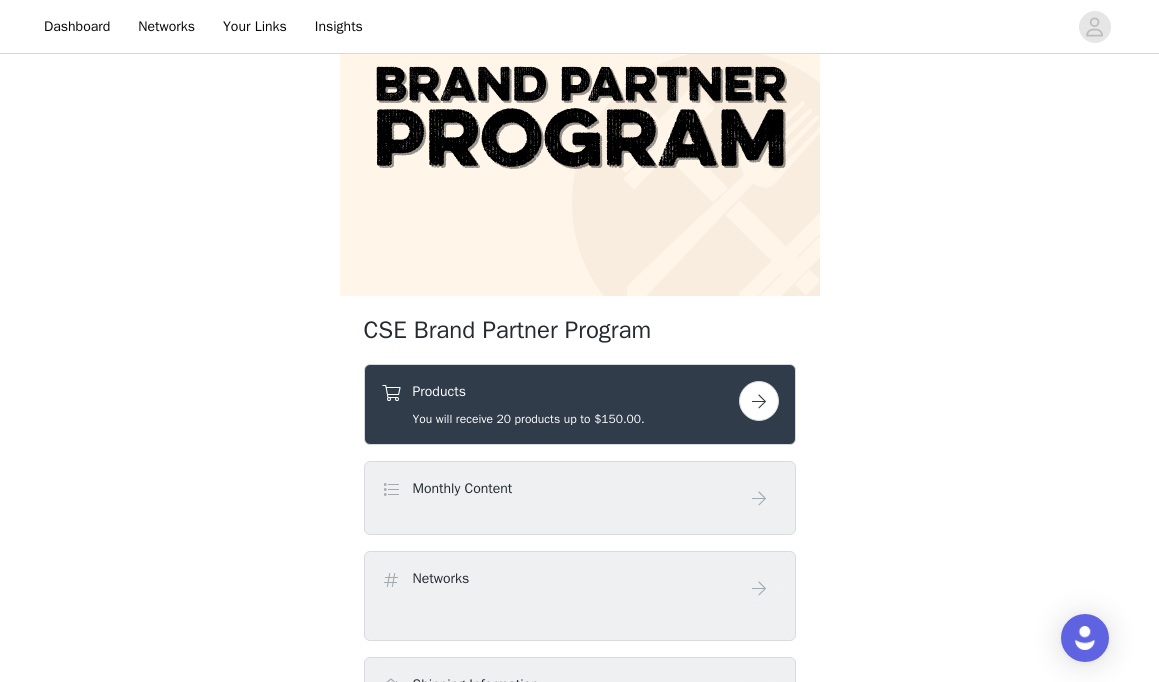 click at bounding box center [759, 401] 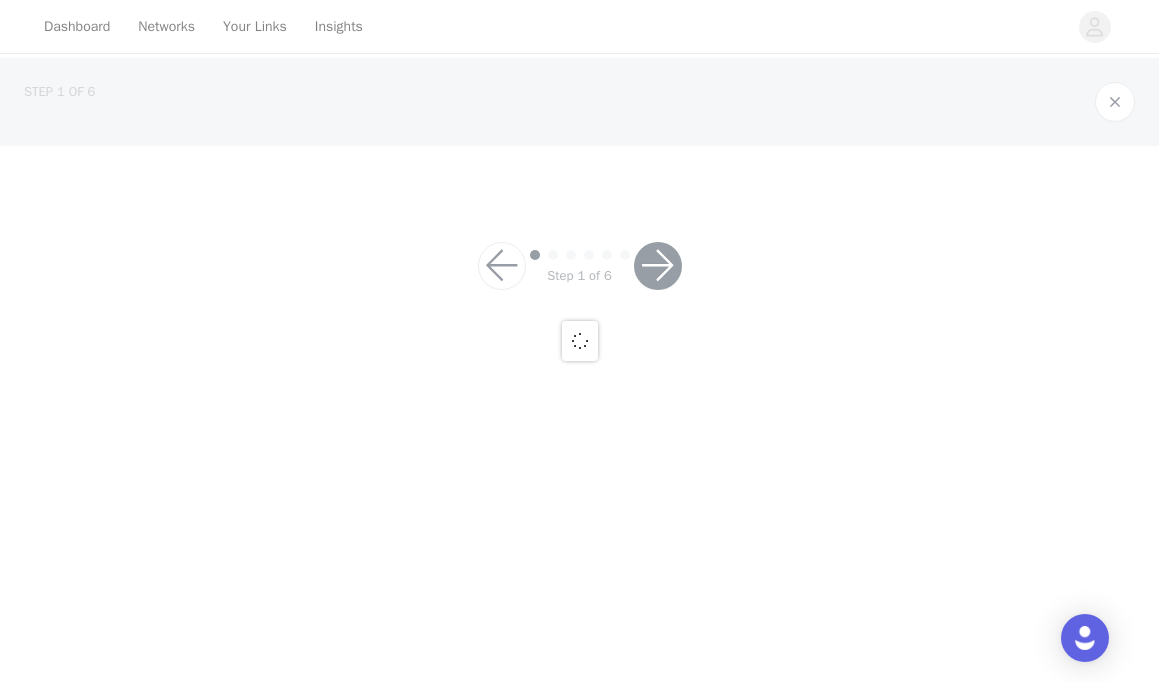 scroll, scrollTop: 0, scrollLeft: 0, axis: both 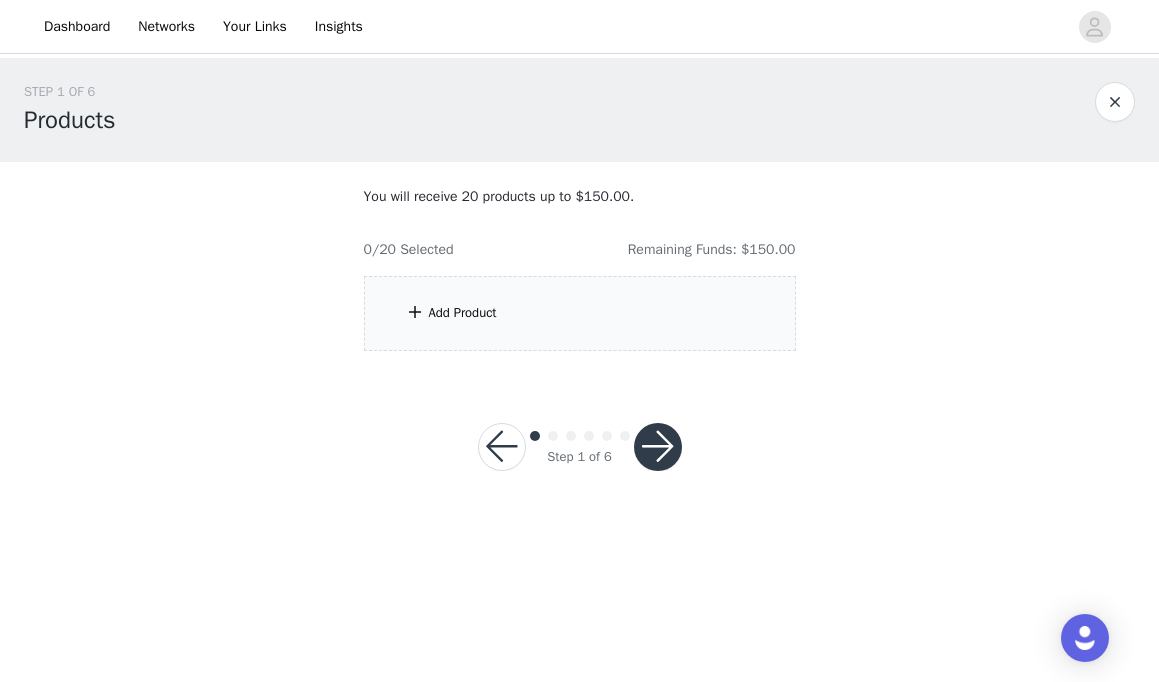 click on "Add Product" at bounding box center [580, 313] 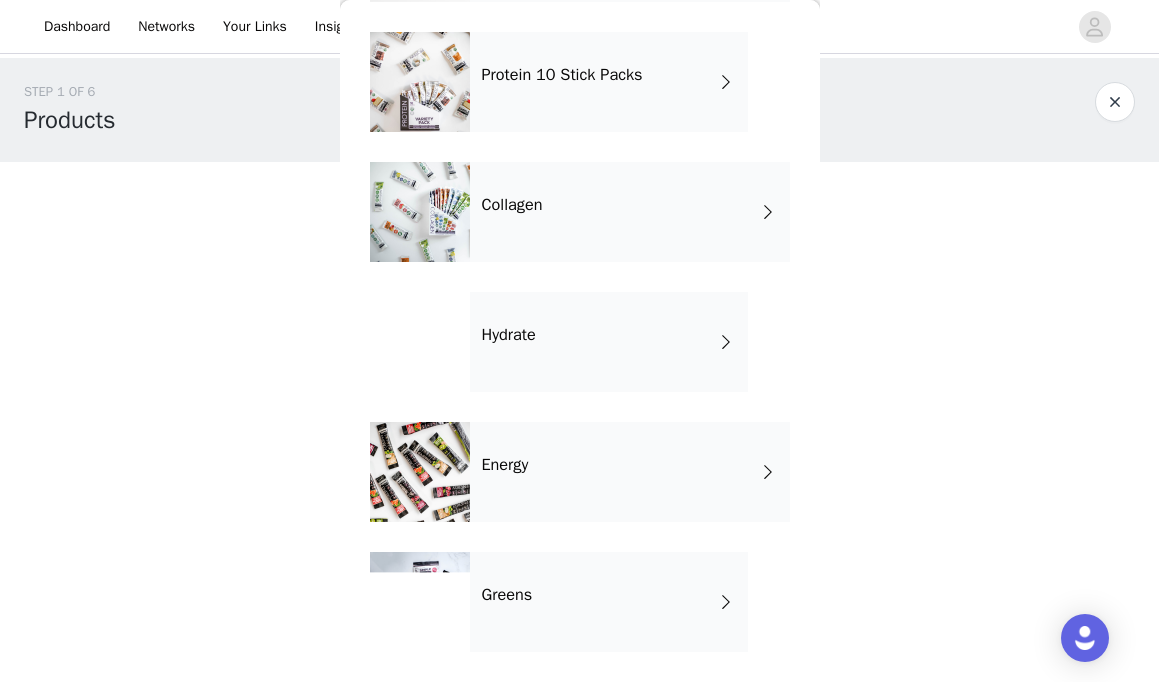 scroll, scrollTop: 328, scrollLeft: 0, axis: vertical 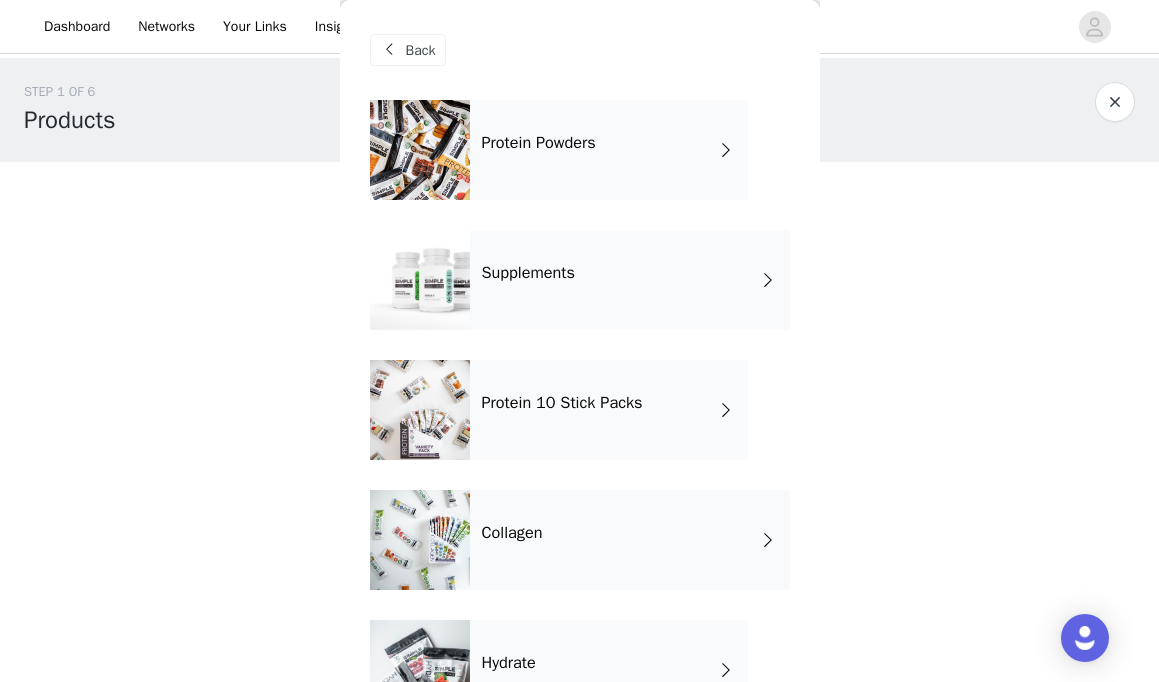 click on "Protein Powders" at bounding box center (539, 143) 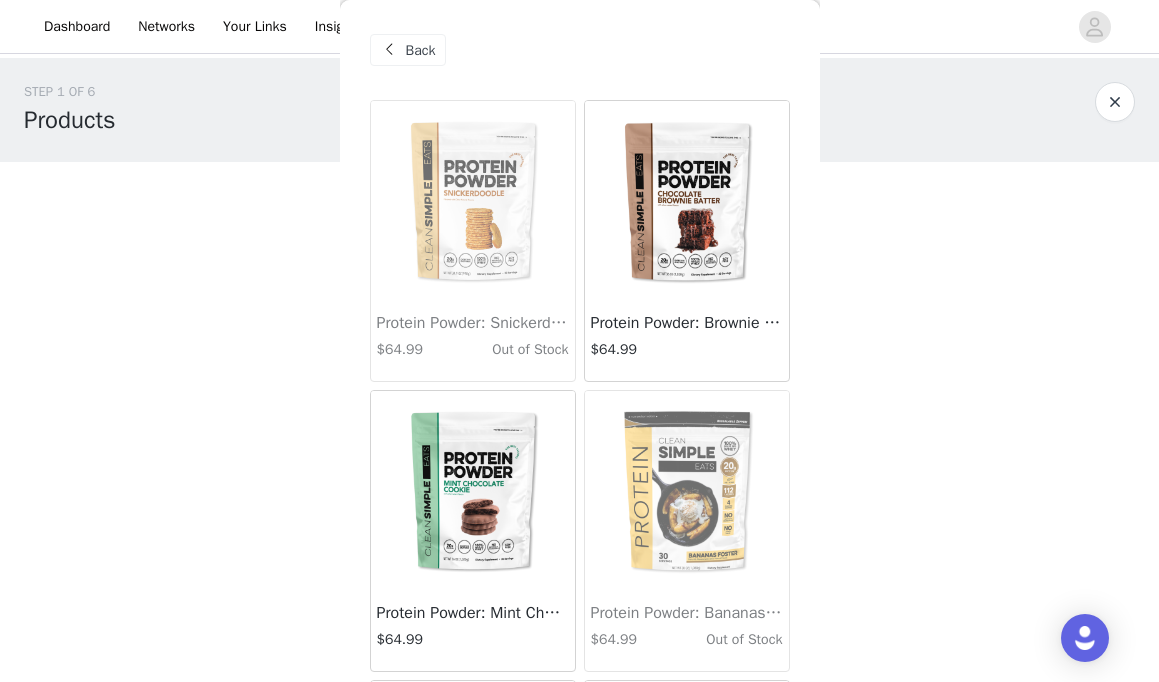 scroll, scrollTop: 0, scrollLeft: 0, axis: both 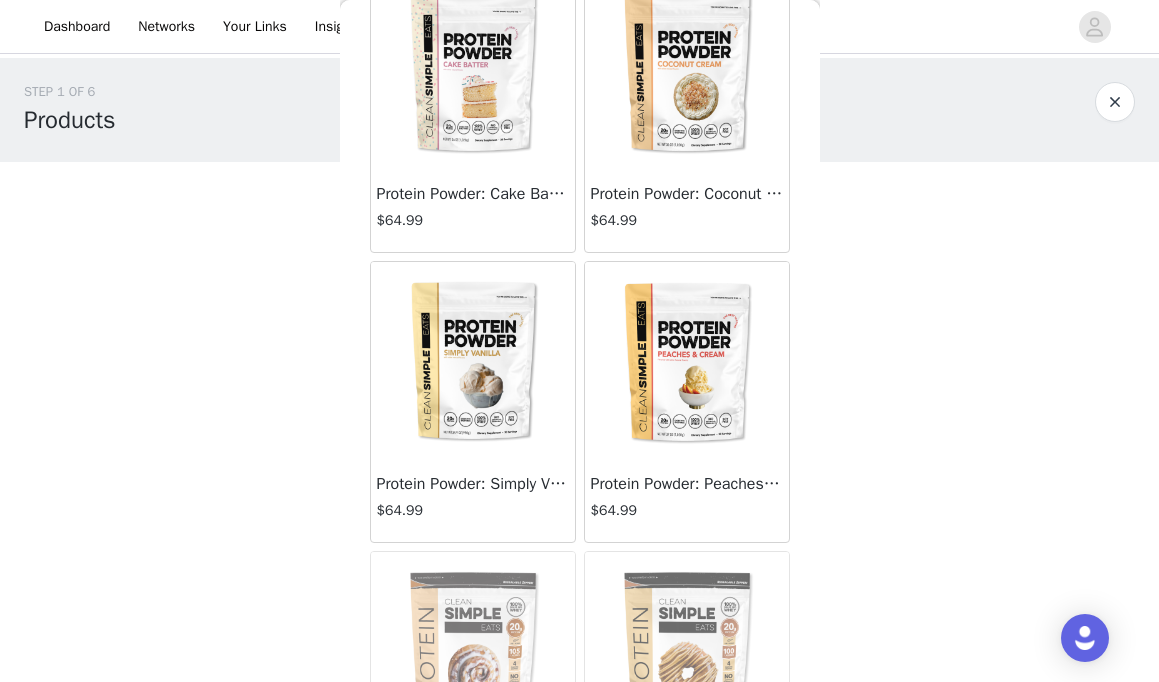 click at bounding box center [473, 72] 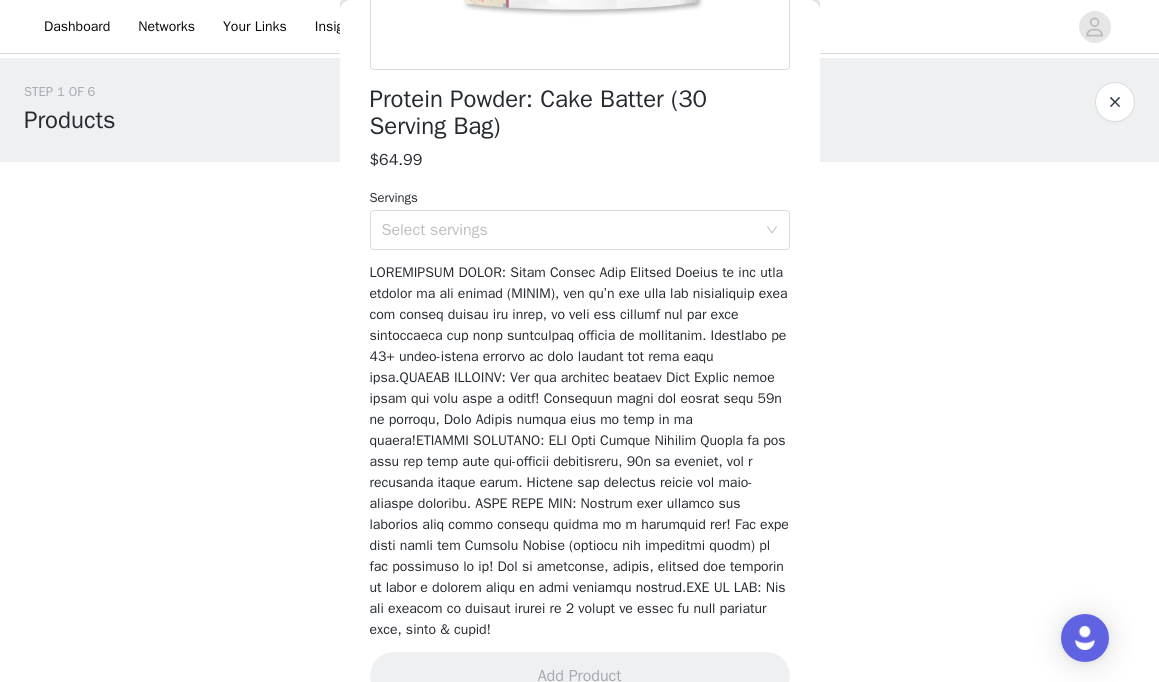 scroll, scrollTop: 484, scrollLeft: 0, axis: vertical 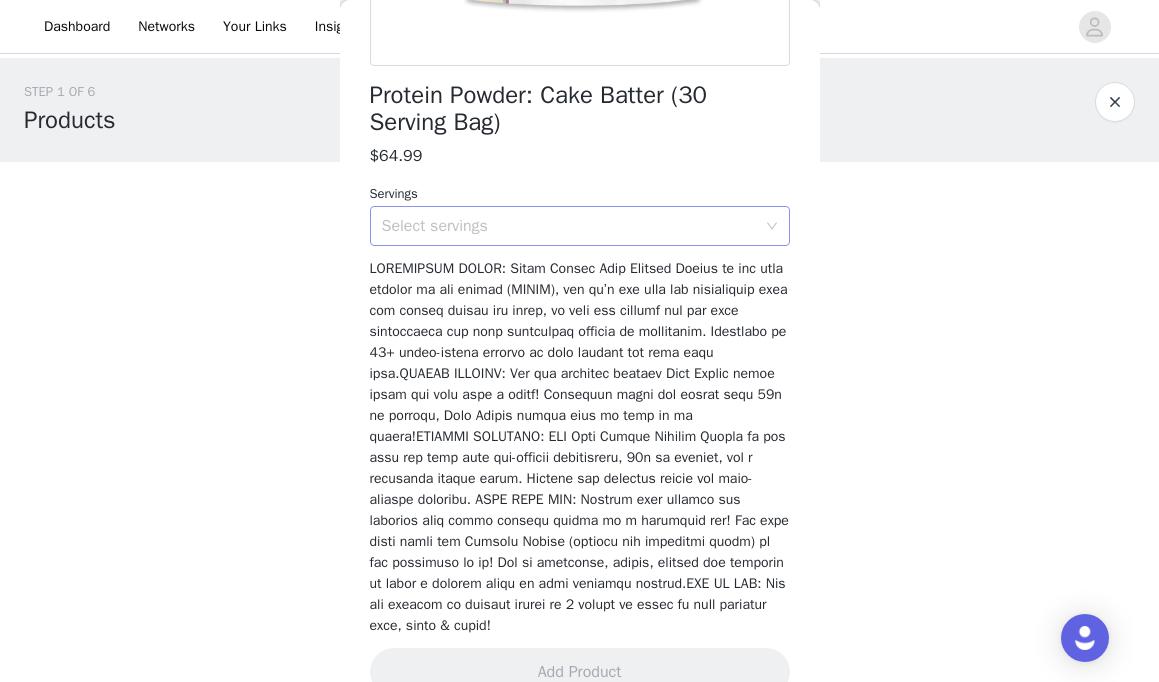 click on "Select servings" at bounding box center (569, 226) 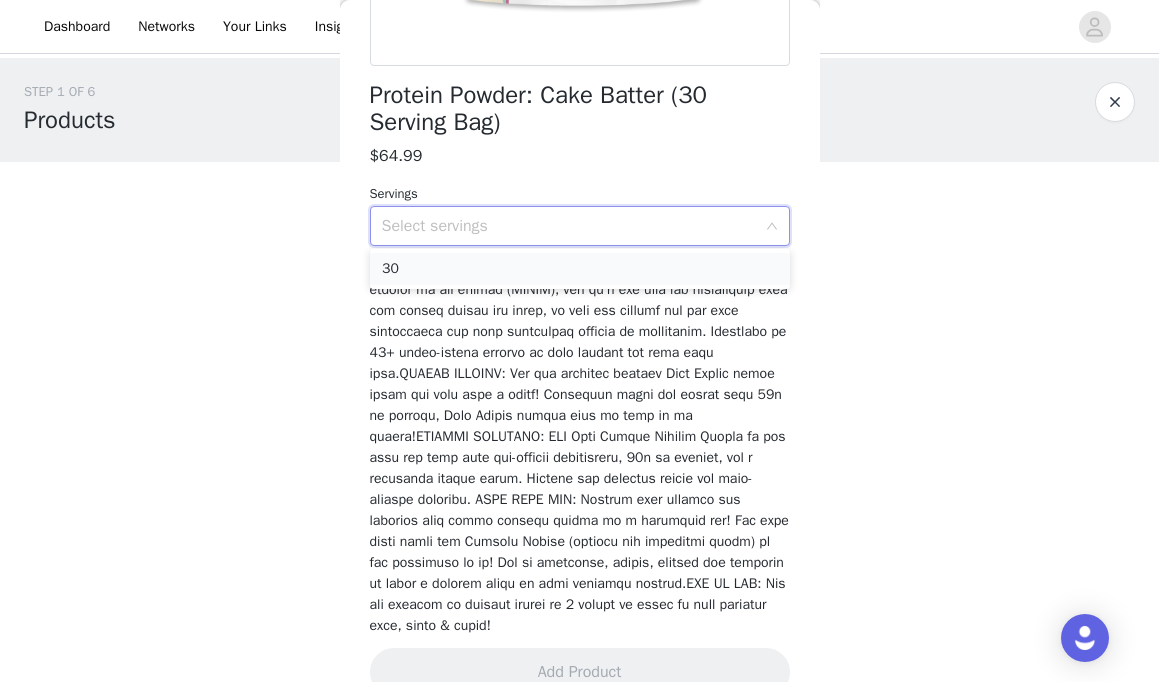 click on "30" at bounding box center (580, 269) 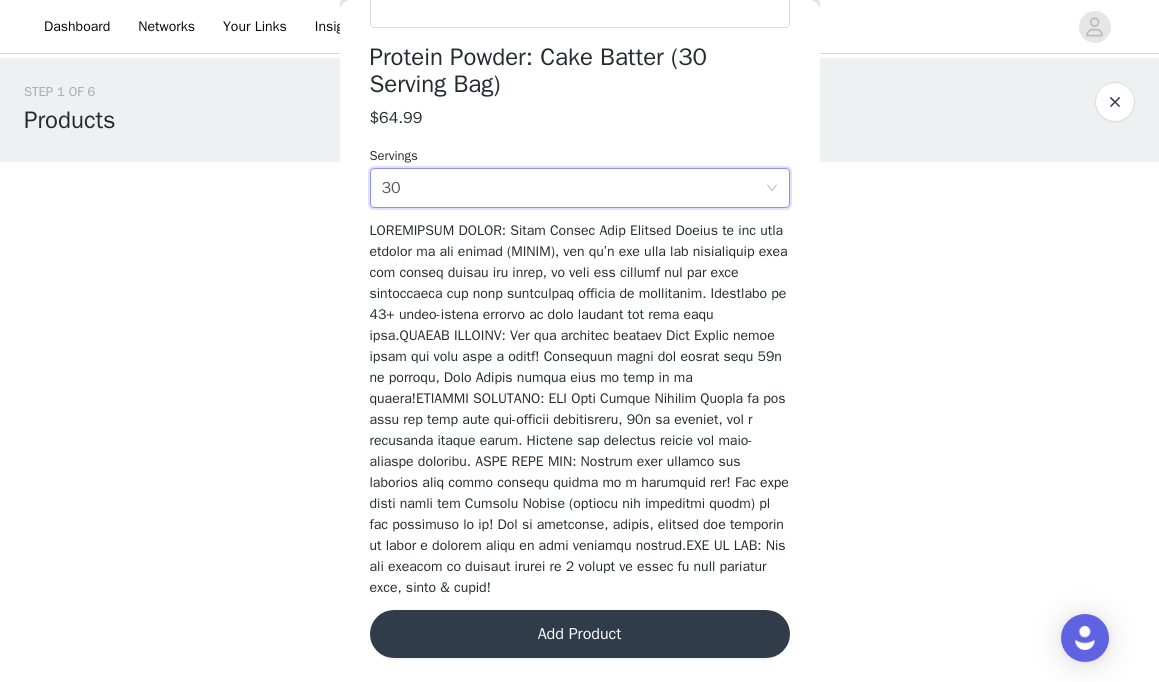 scroll, scrollTop: 521, scrollLeft: 0, axis: vertical 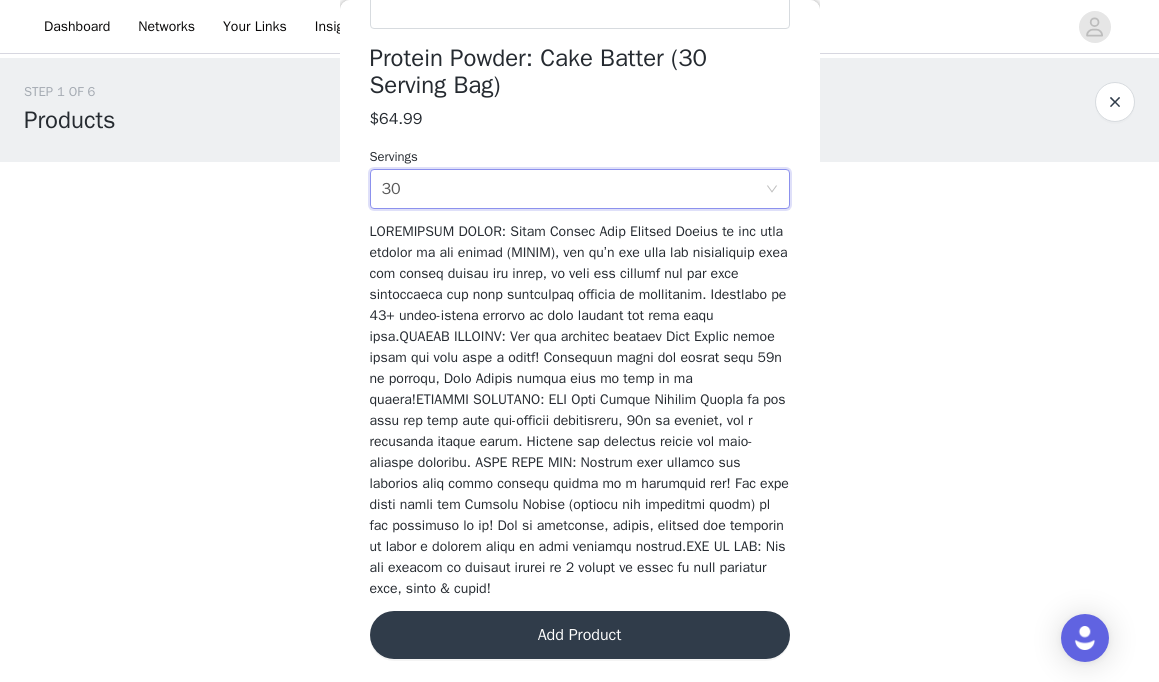 click on "Add Product" at bounding box center (580, 635) 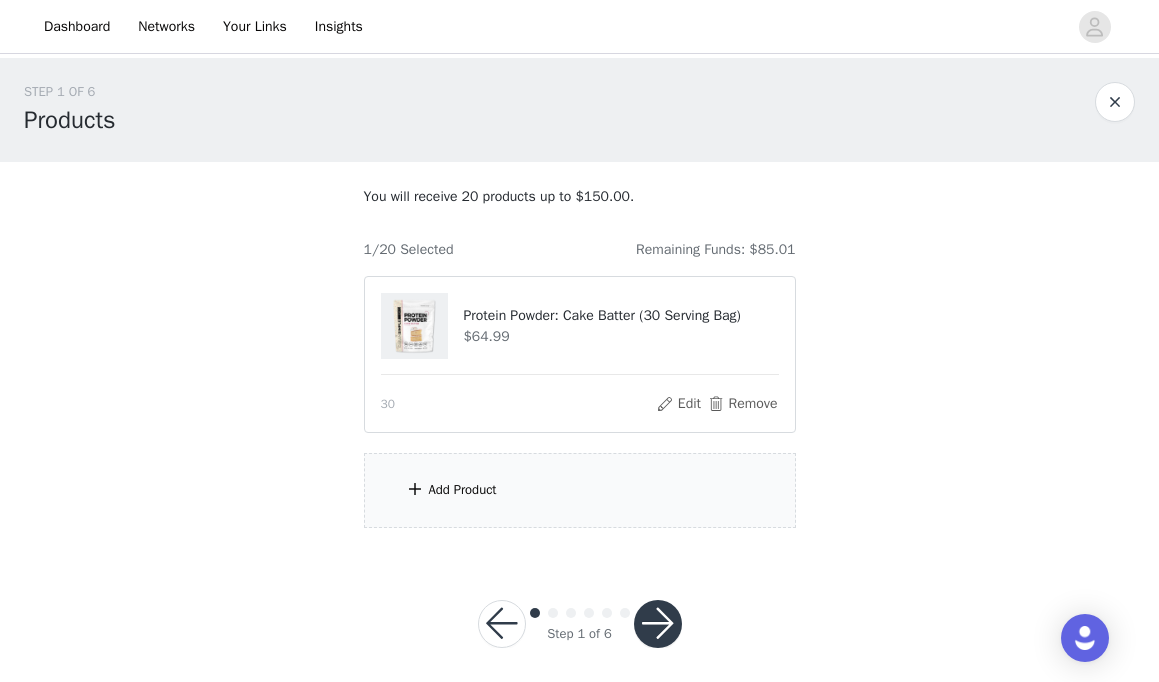 click on "Add Product" at bounding box center (463, 490) 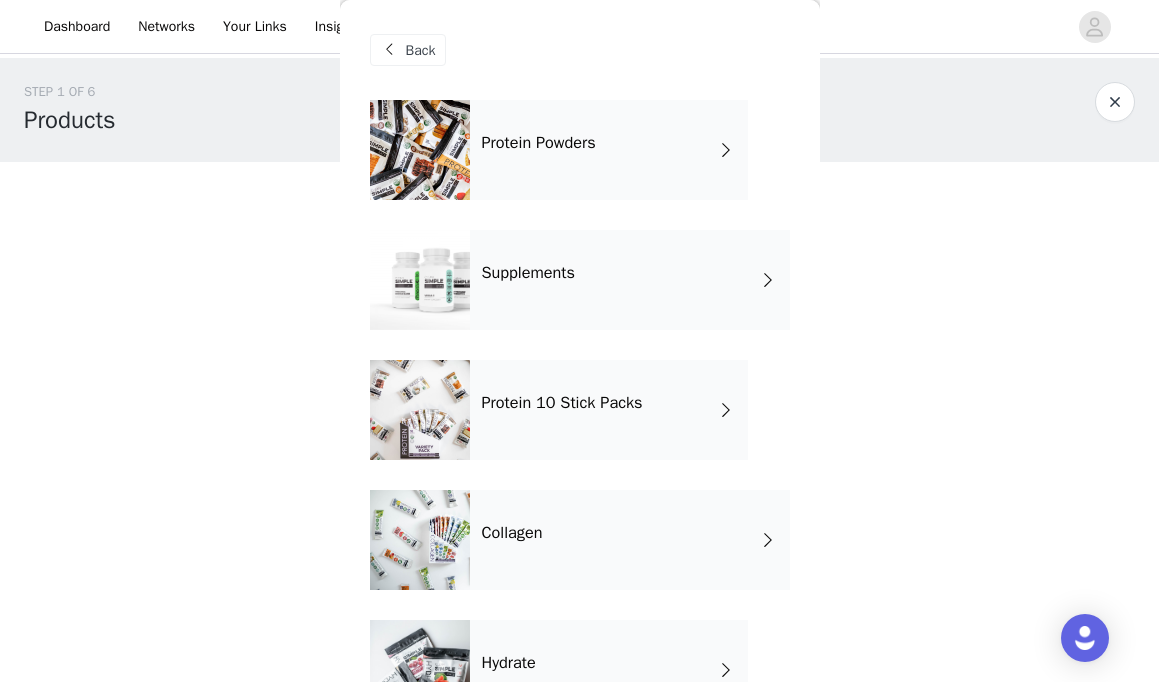 click on "Protein Powders" at bounding box center [609, 150] 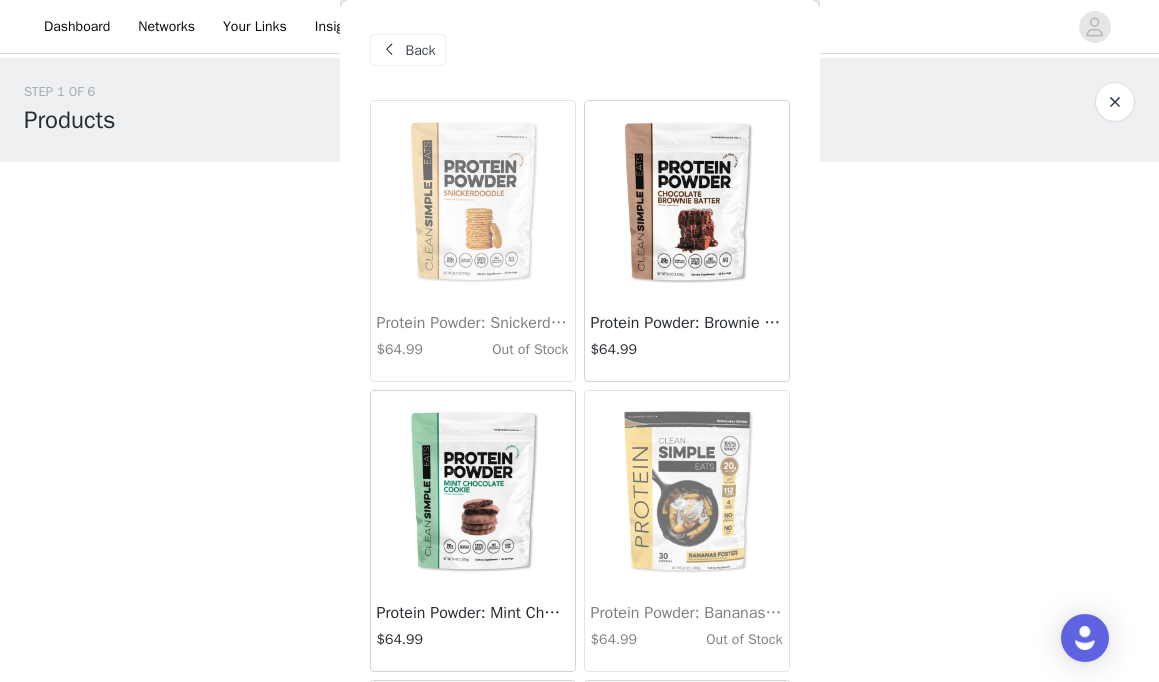 click at bounding box center (687, 201) 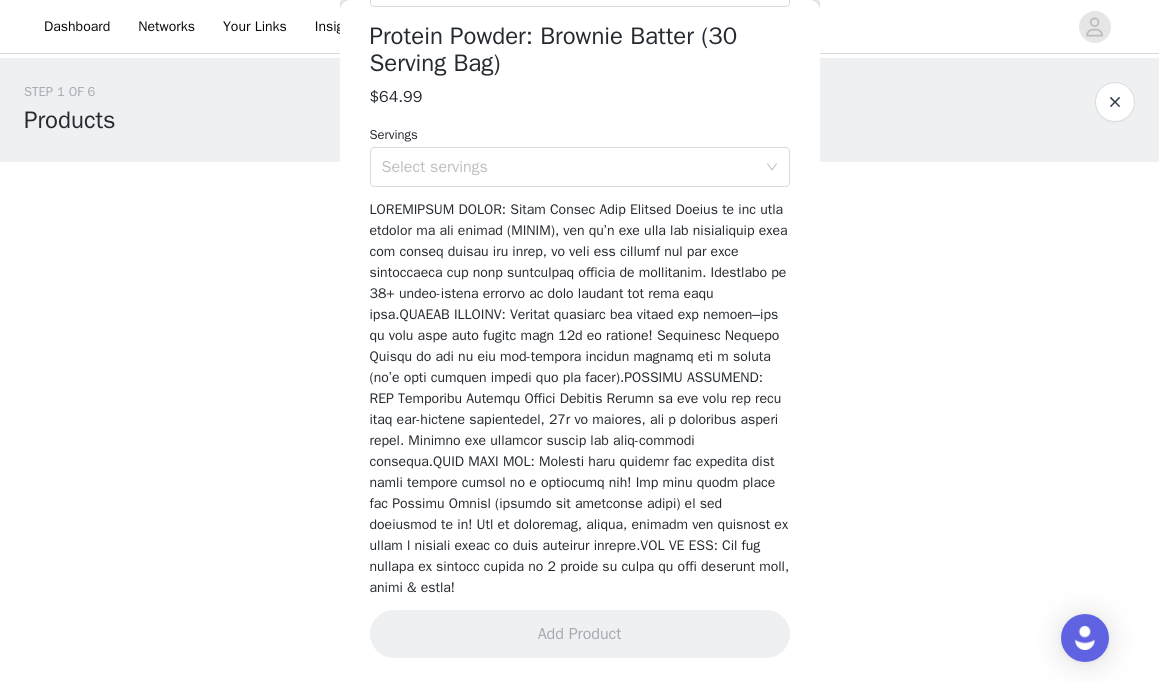scroll, scrollTop: 542, scrollLeft: 0, axis: vertical 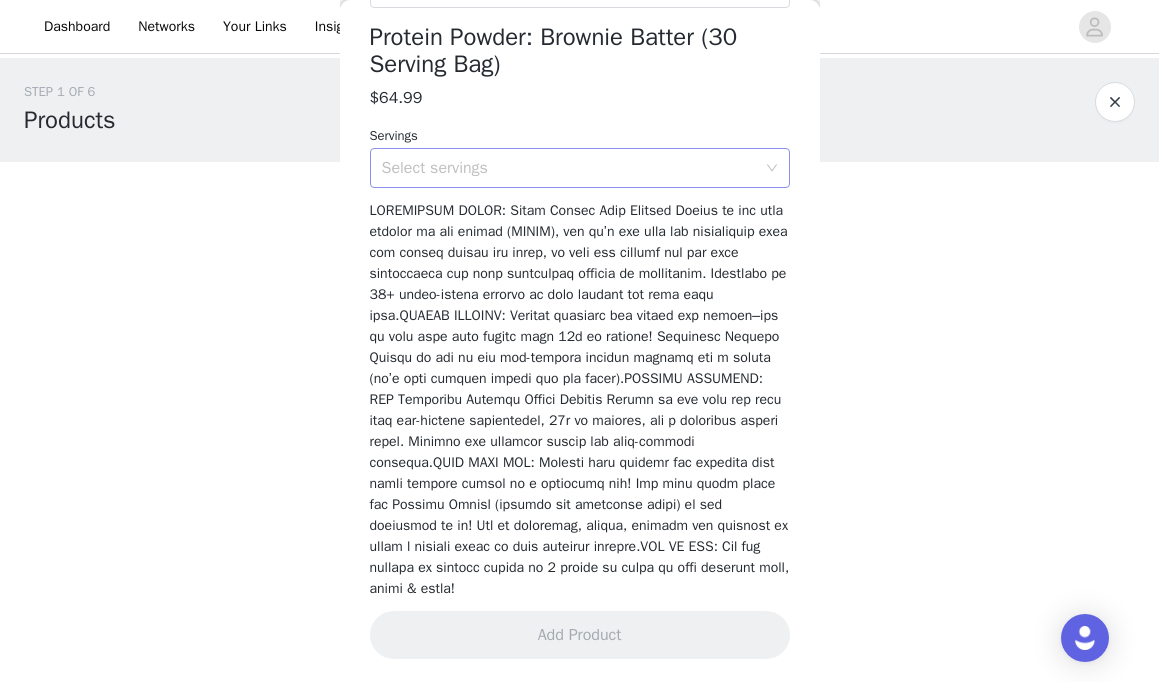 click on "Select servings" at bounding box center (569, 168) 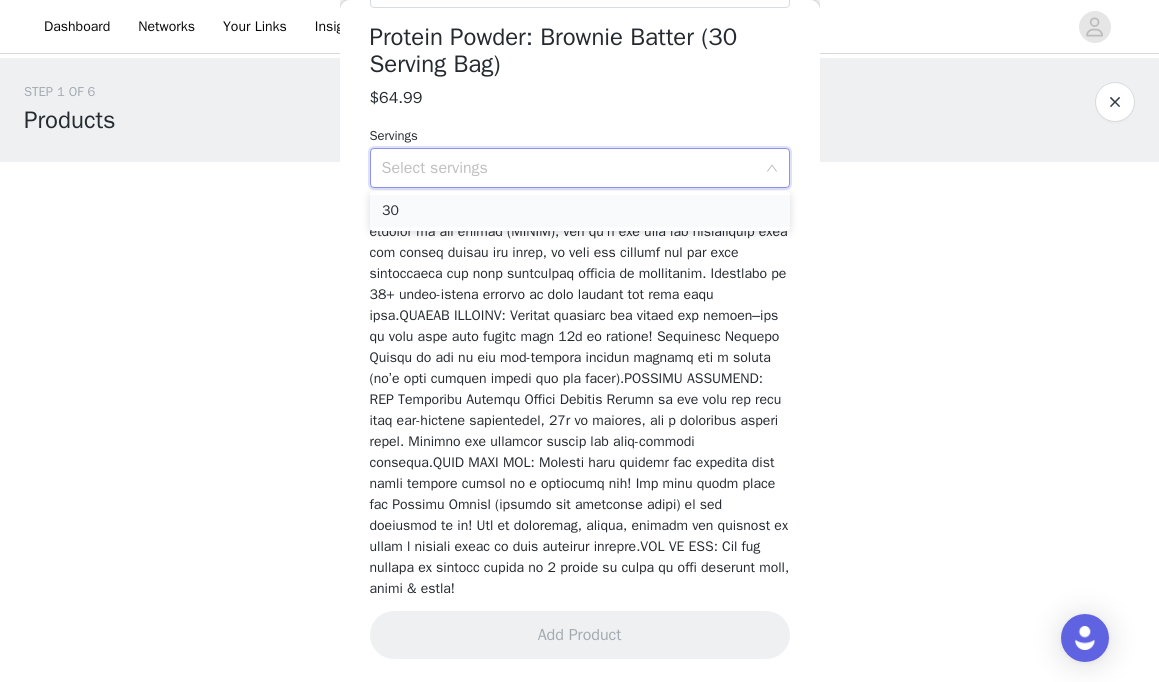 click on "30" at bounding box center [580, 211] 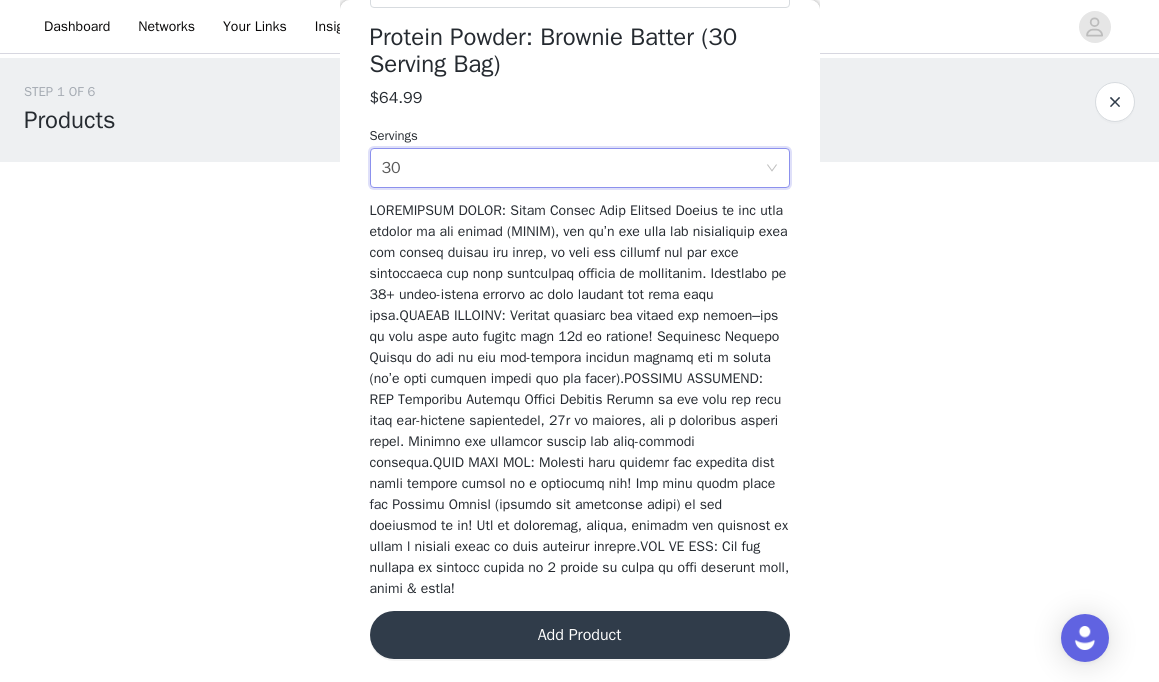 click on "Add Product" at bounding box center (580, 635) 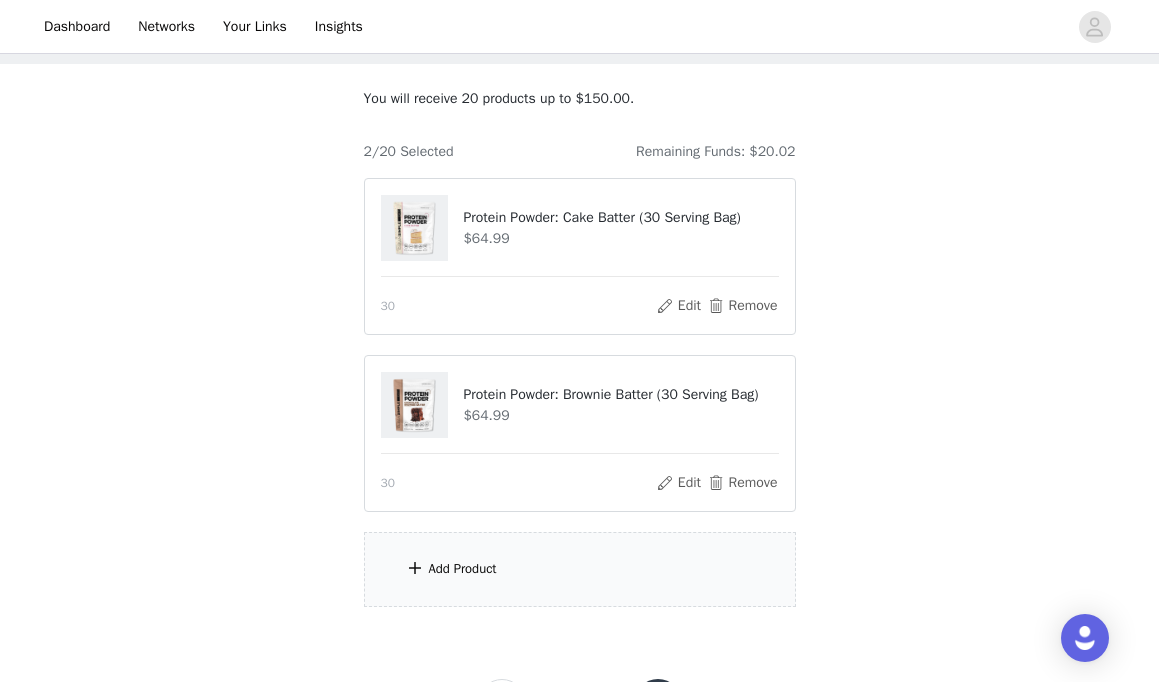 scroll, scrollTop: 99, scrollLeft: 0, axis: vertical 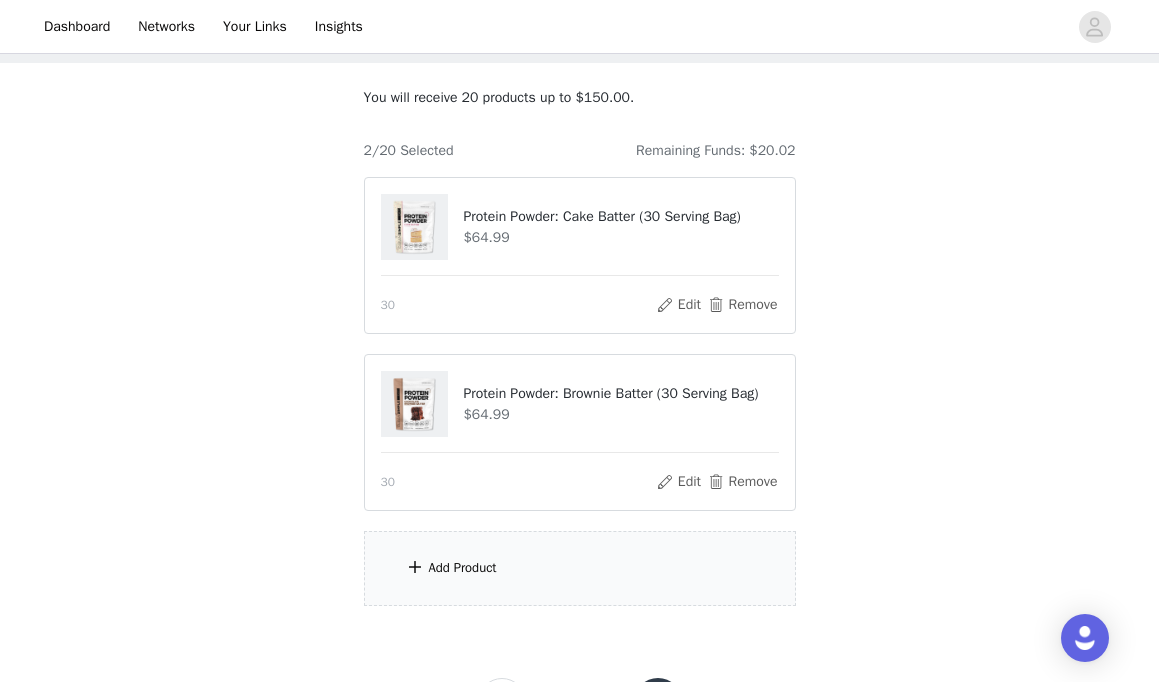 click on "Add Product" at bounding box center (580, 568) 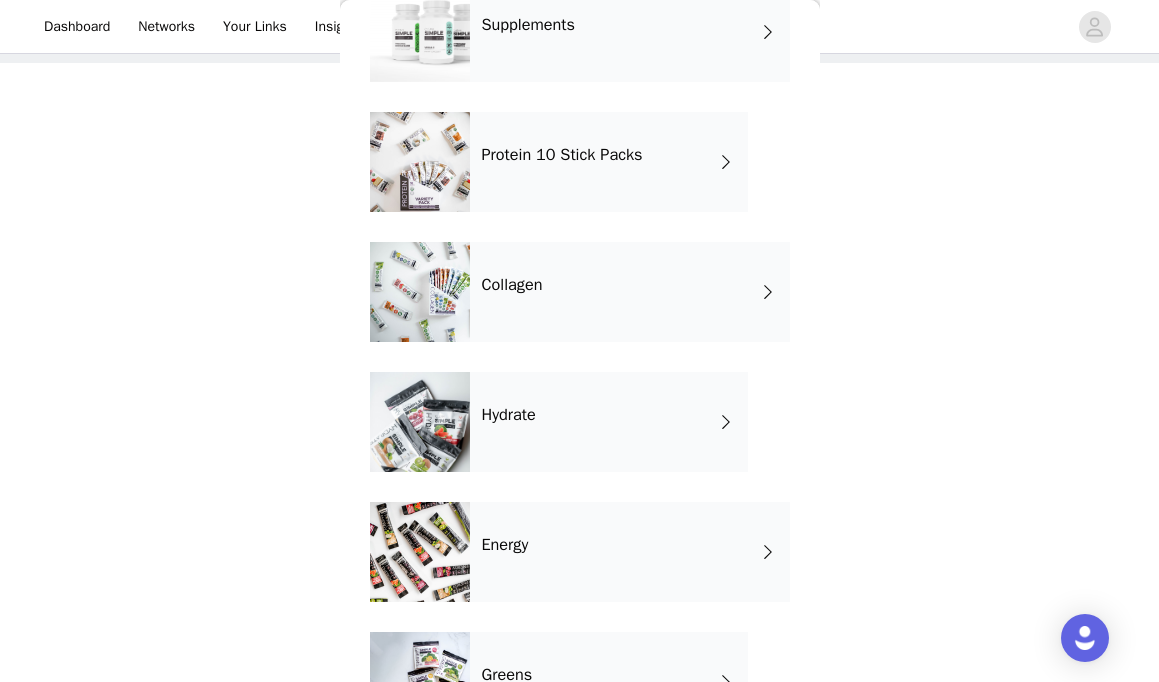 scroll, scrollTop: 252, scrollLeft: 0, axis: vertical 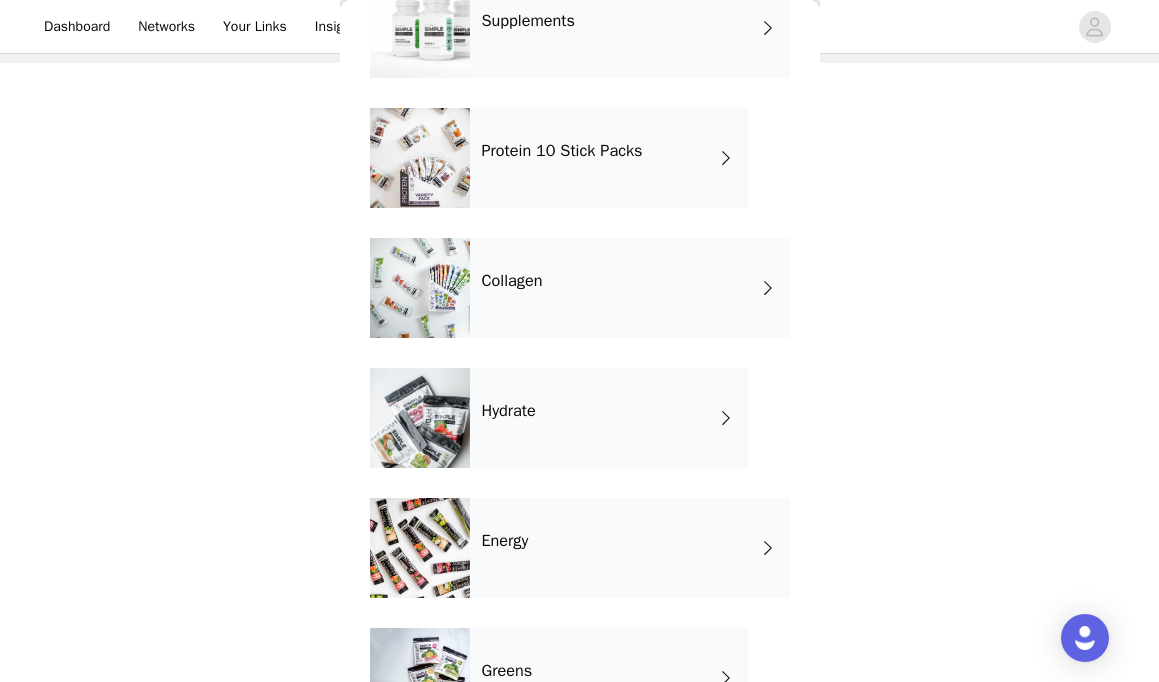 click at bounding box center (420, 418) 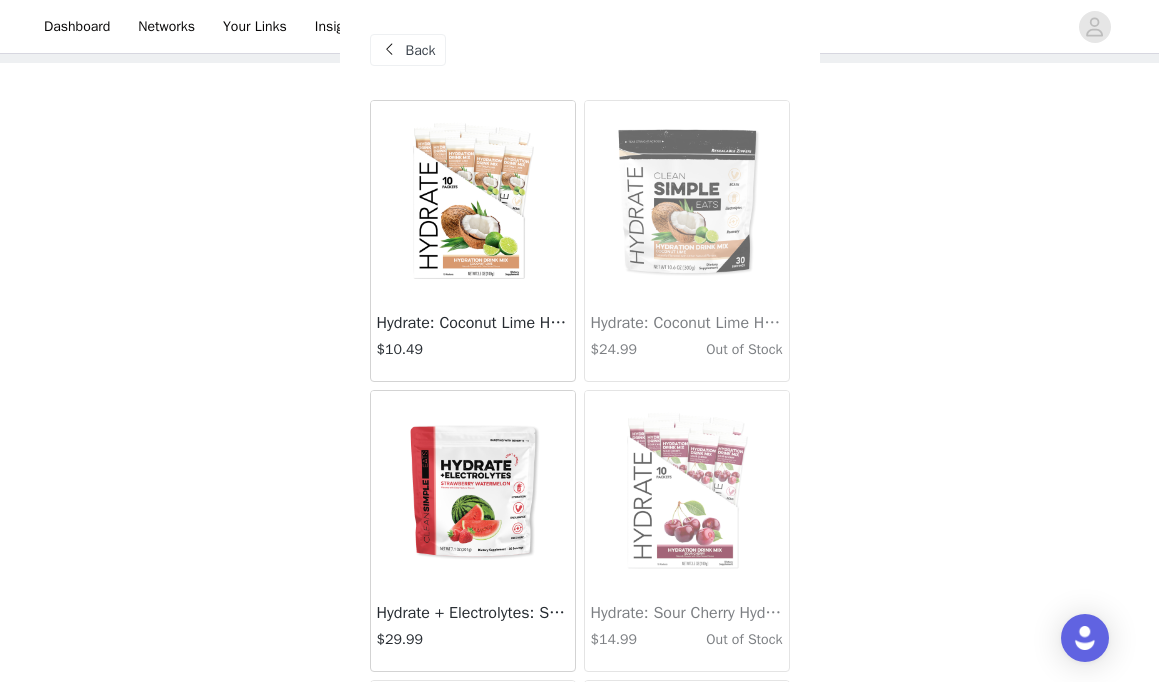 scroll, scrollTop: 0, scrollLeft: 0, axis: both 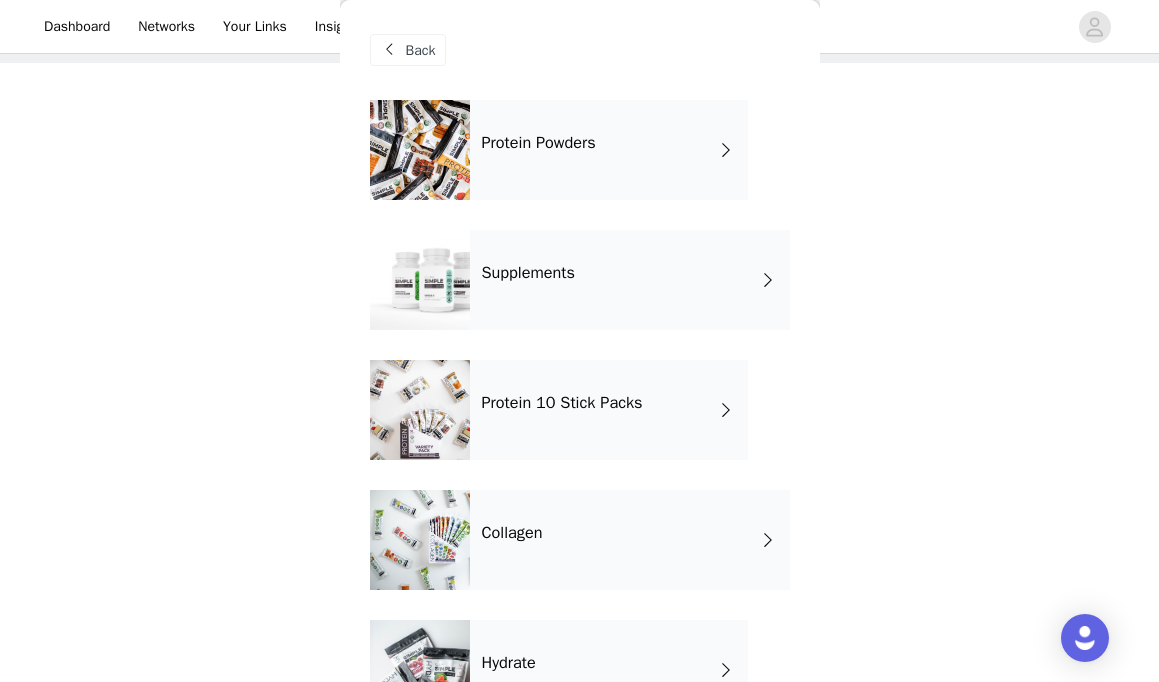 click on "STEP 1 OF 6
Products
You will receive 20 products up to $150.00.       2/20 Selected   Remaining Funds: $20.02         Protein Powder: Cake Batter (30 Serving Bag)     $64.99       30       Edit   Remove     Protein Powder: Brownie Batter (30 Serving Bag)     $64.99       30       Edit   Remove     Add Product       Back     Protein Powders     Supplements     Protein 10 Stick Packs     Collagen     Hydrate     Energy     Greens" at bounding box center [579, 294] 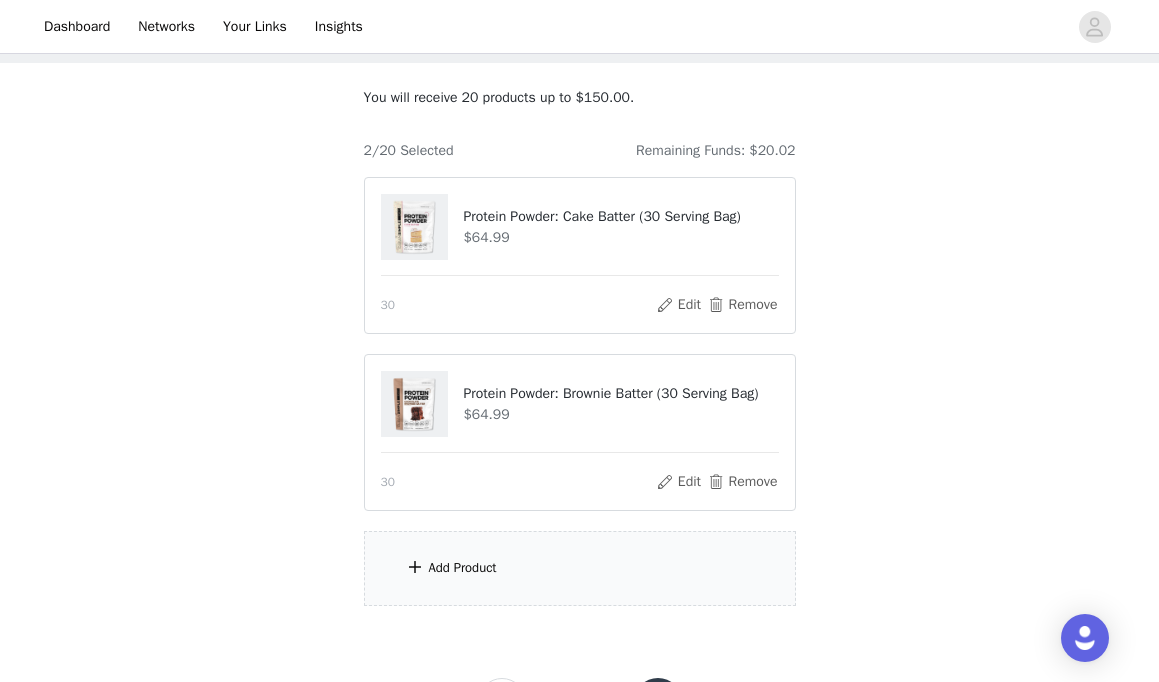 click at bounding box center (415, 567) 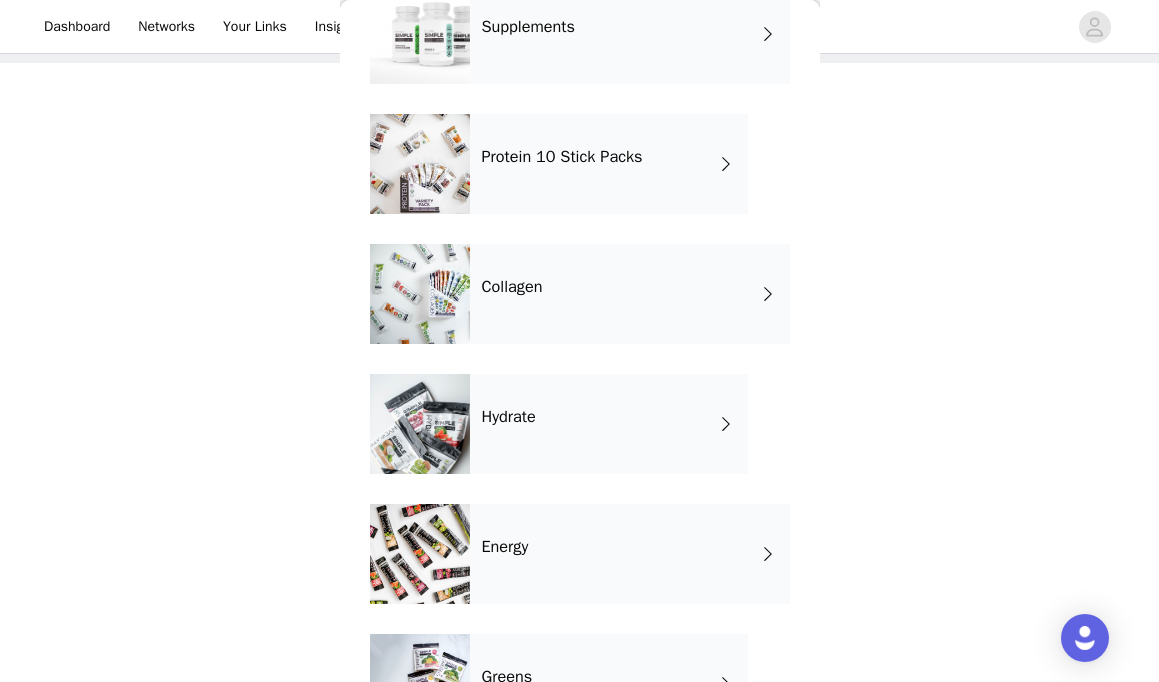 scroll, scrollTop: 255, scrollLeft: 0, axis: vertical 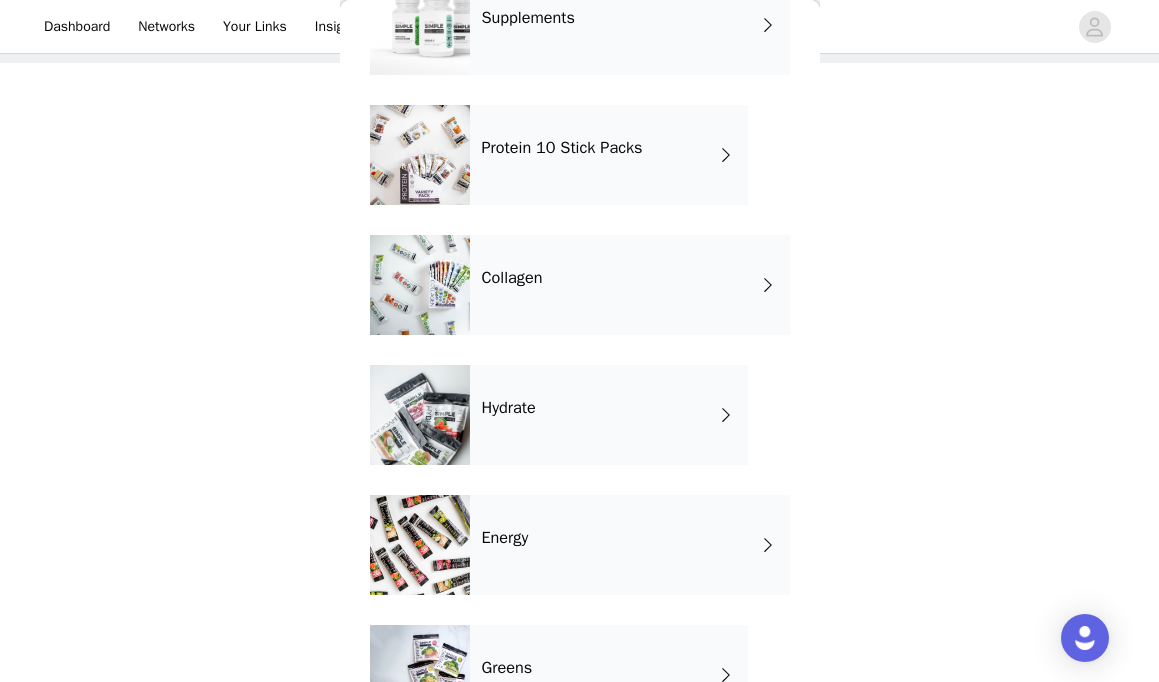 click on "Hydrate" at bounding box center (609, 415) 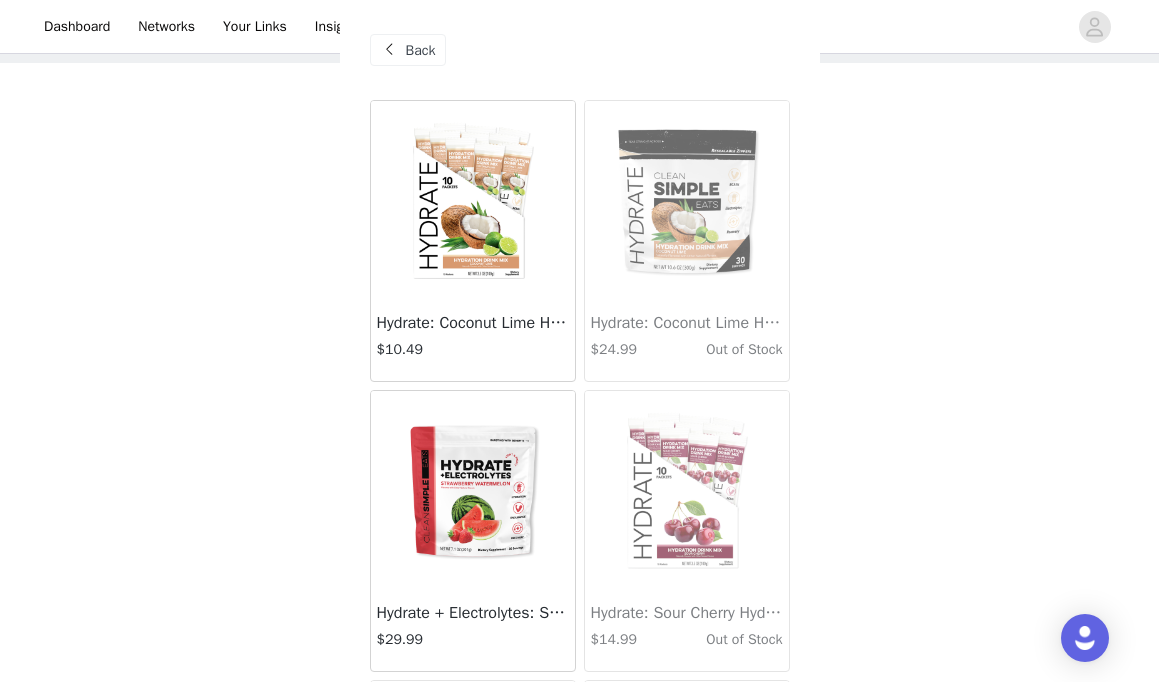 scroll, scrollTop: 0, scrollLeft: 0, axis: both 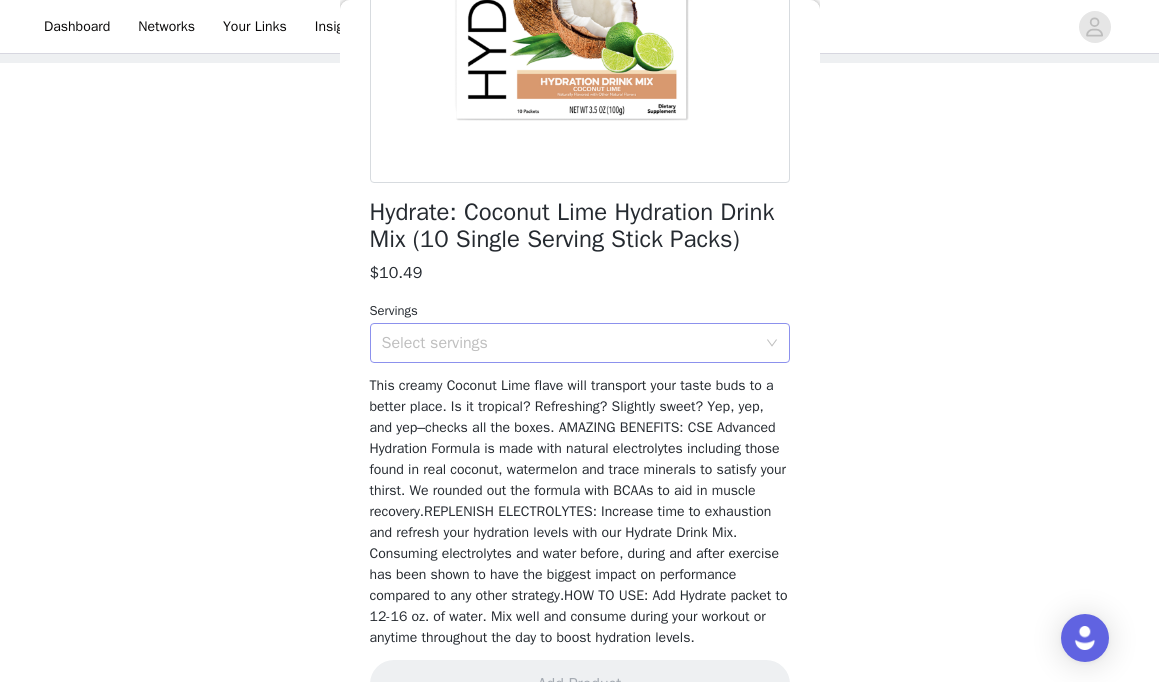 click on "Select servings" at bounding box center [573, 343] 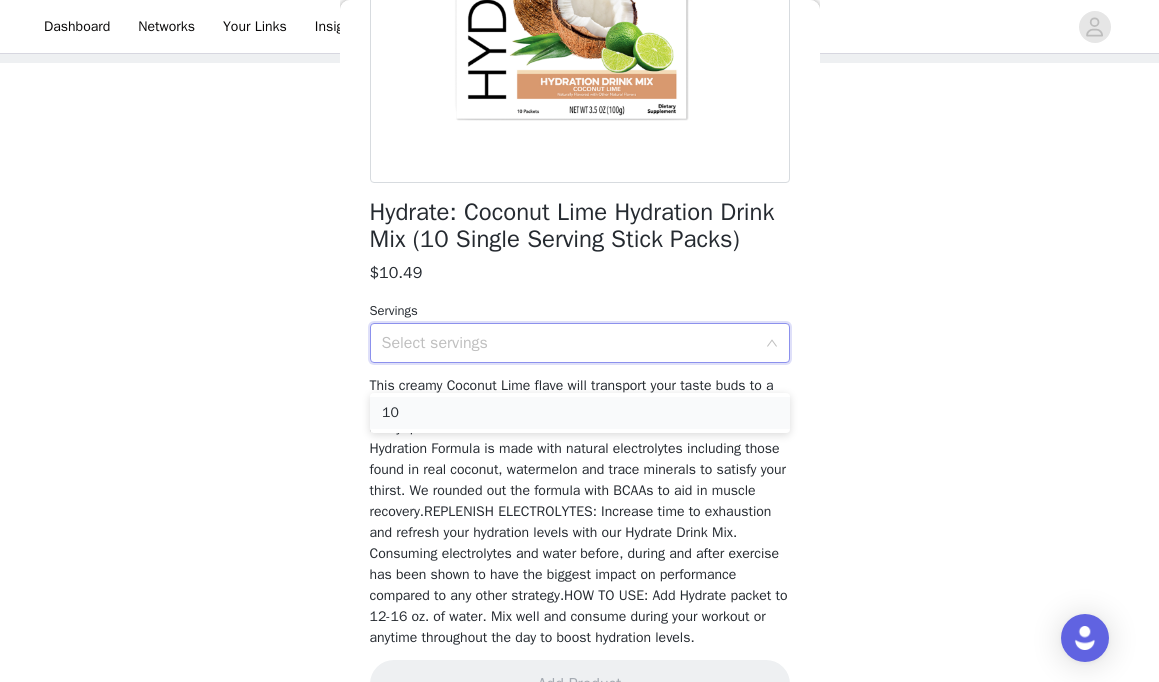 click on "10" at bounding box center [580, 413] 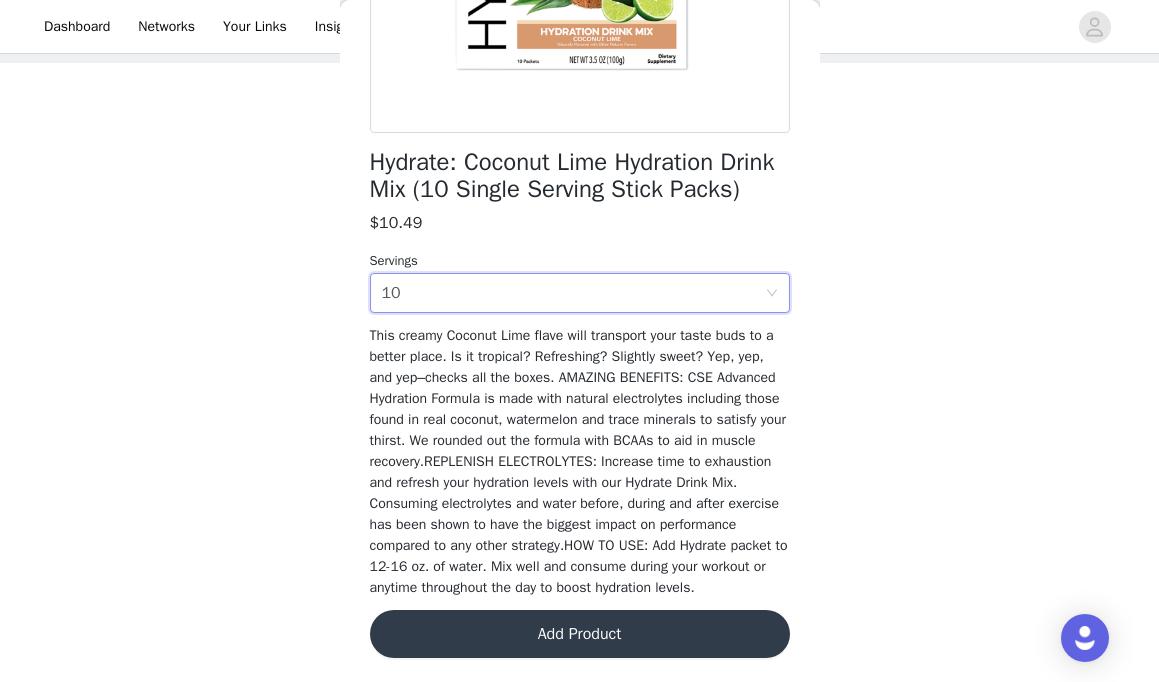 scroll, scrollTop: 464, scrollLeft: 0, axis: vertical 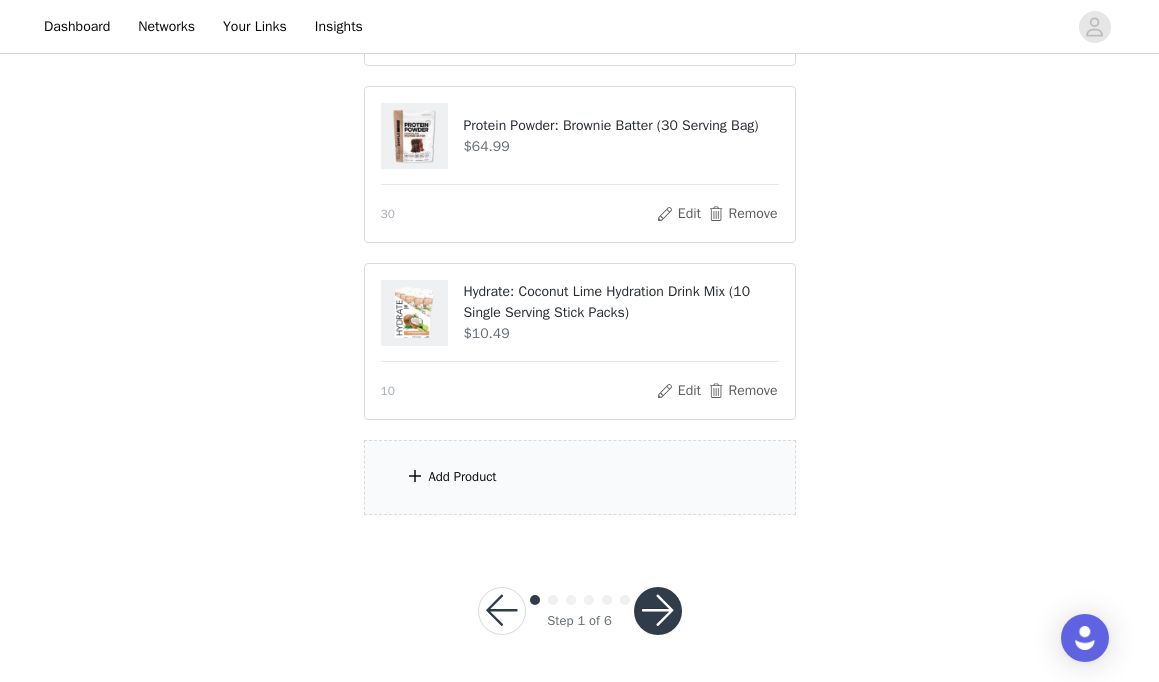click at bounding box center (658, 611) 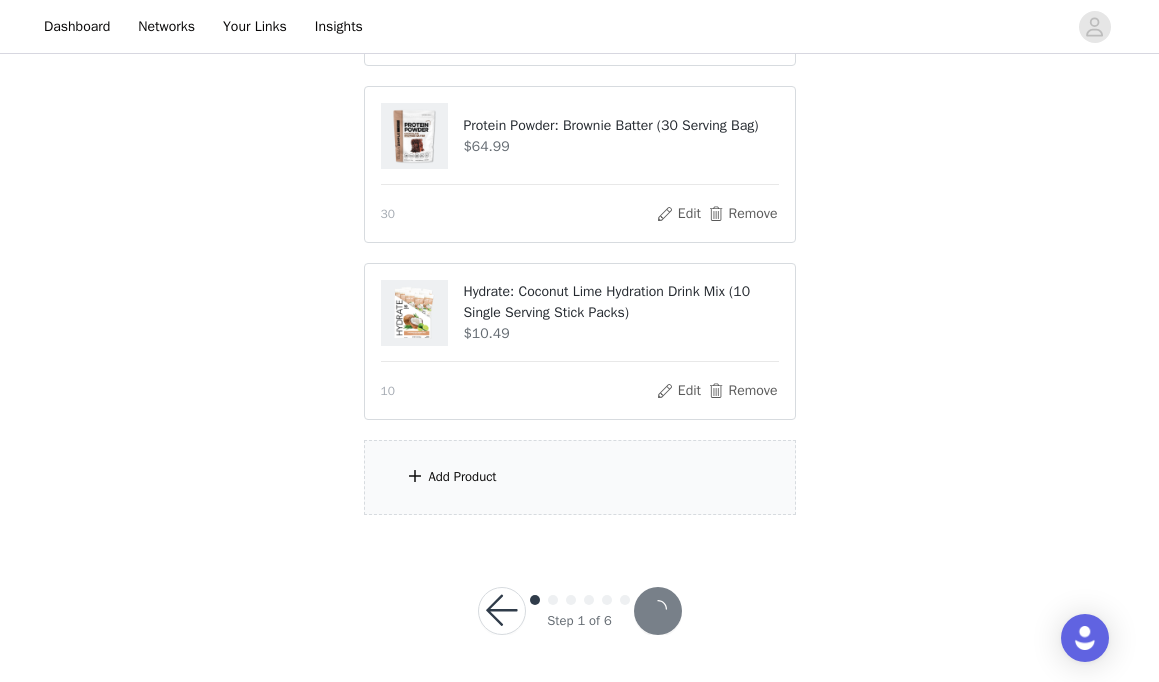scroll, scrollTop: 0, scrollLeft: 0, axis: both 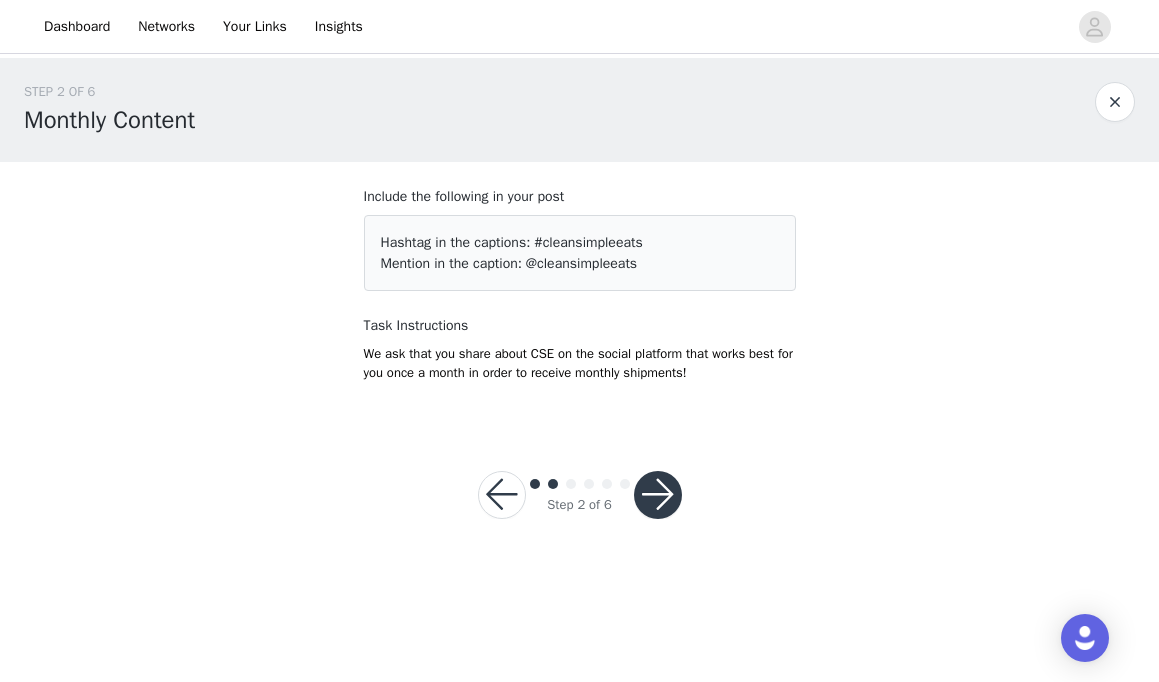 click at bounding box center (658, 495) 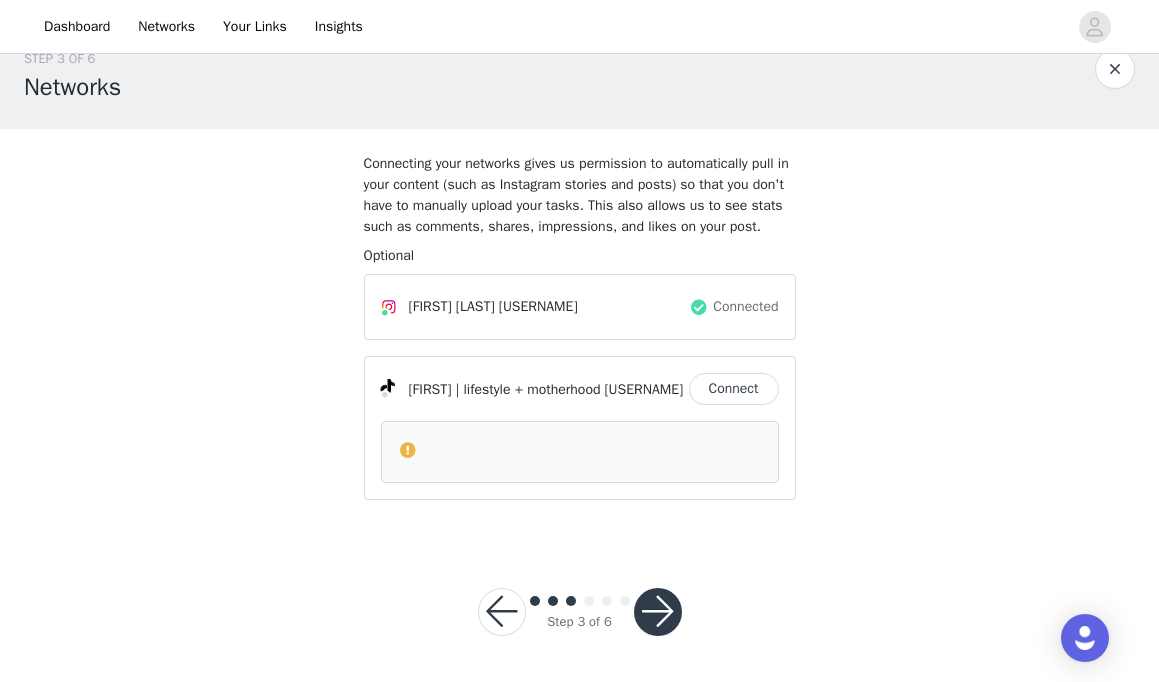 scroll, scrollTop: 35, scrollLeft: 0, axis: vertical 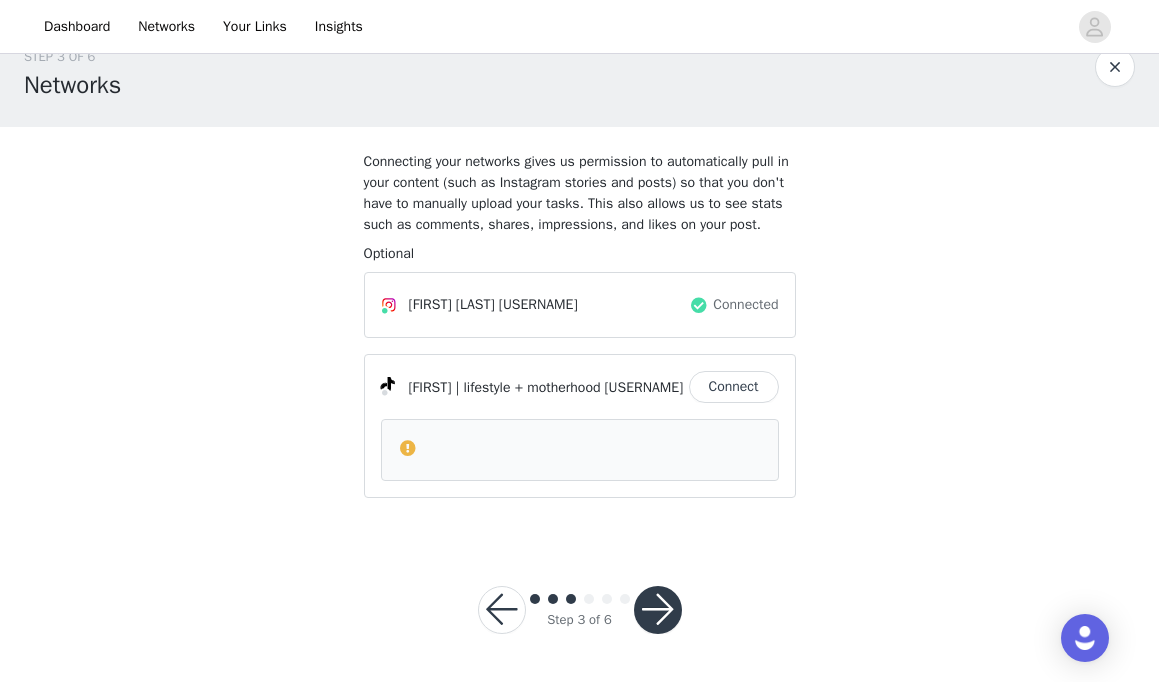 click on "Connect" at bounding box center [734, 387] 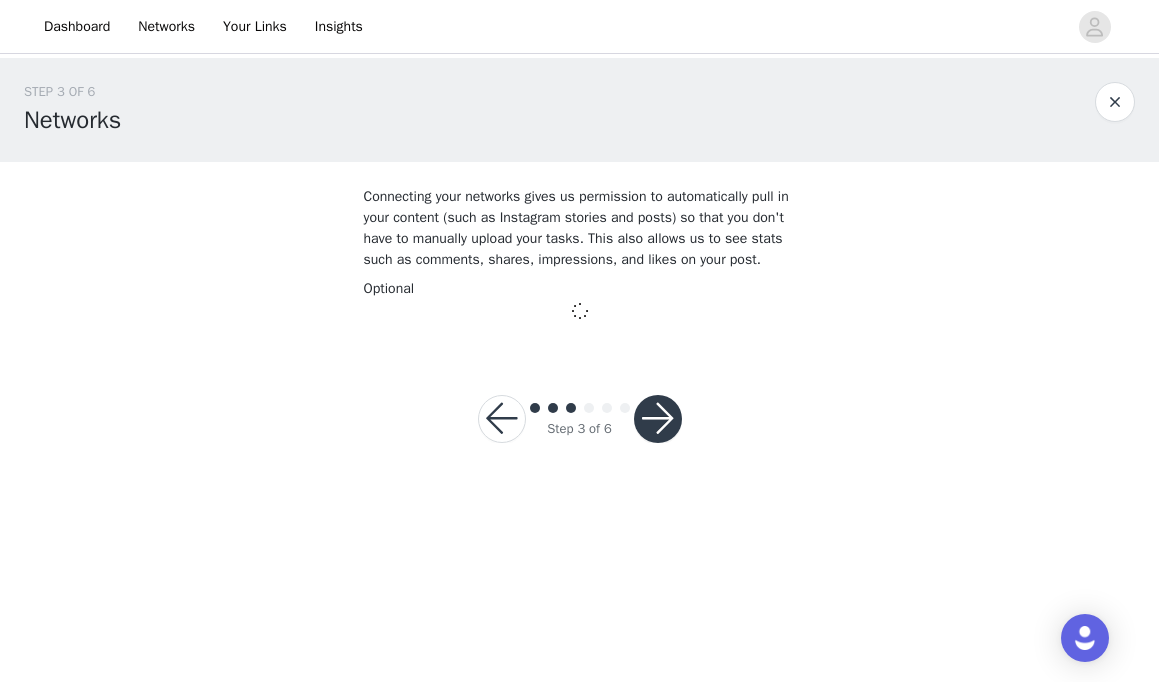 scroll, scrollTop: 0, scrollLeft: 0, axis: both 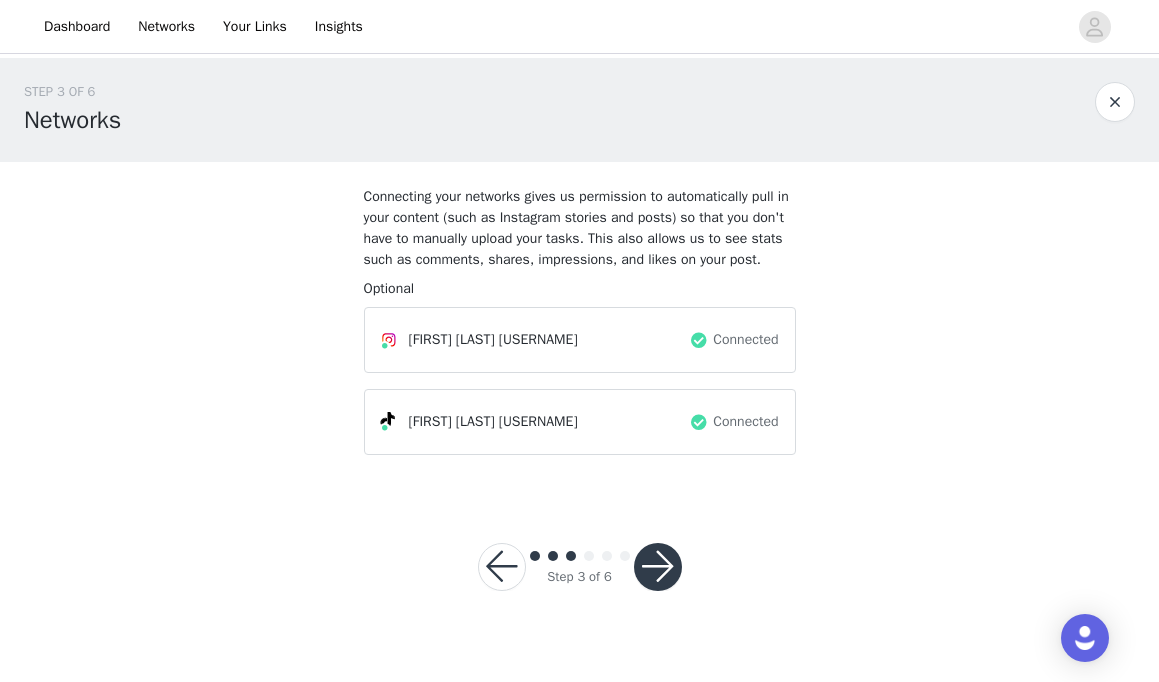 click at bounding box center [658, 567] 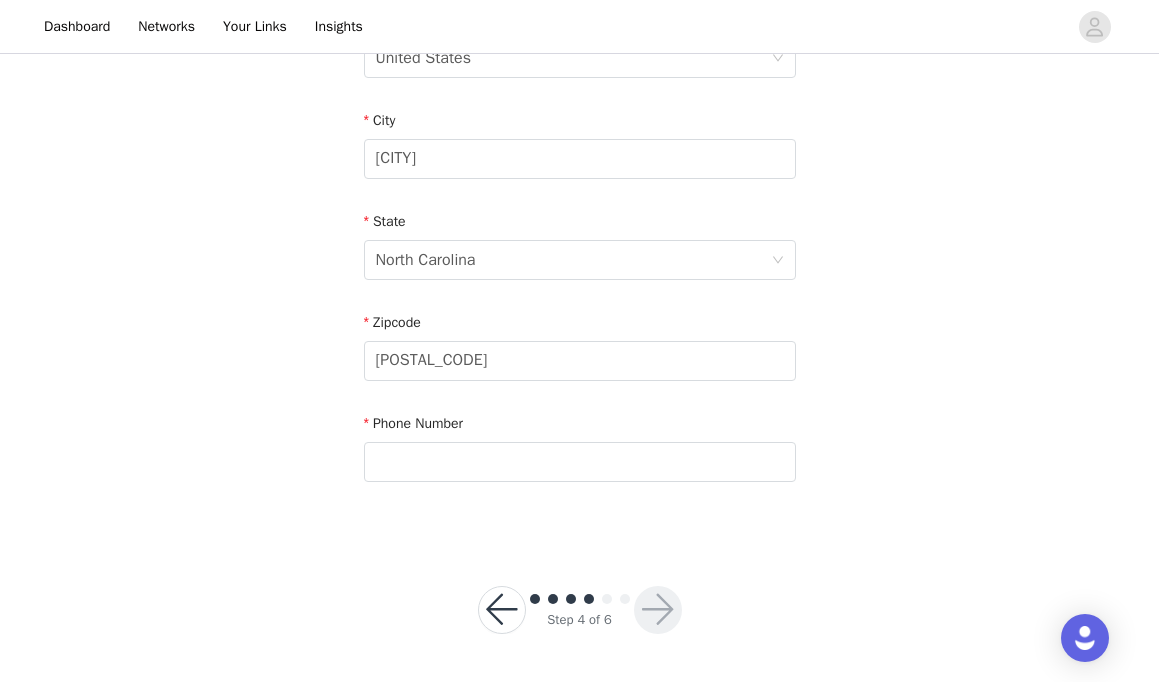 scroll, scrollTop: 681, scrollLeft: 0, axis: vertical 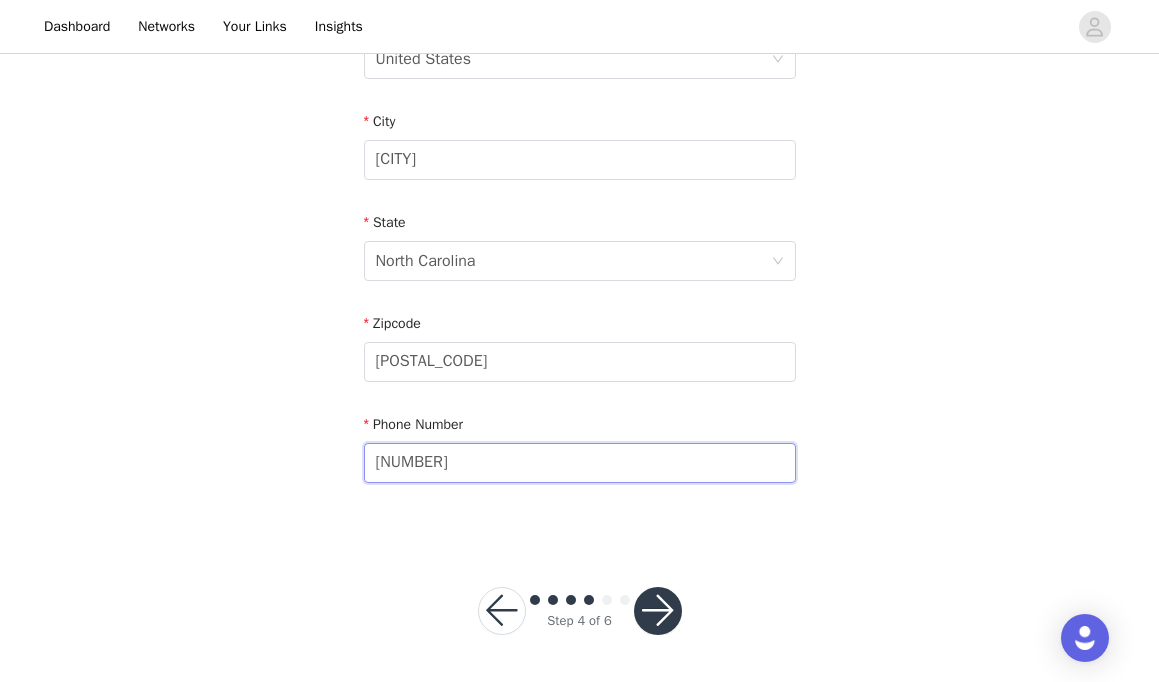 type on "3605365565" 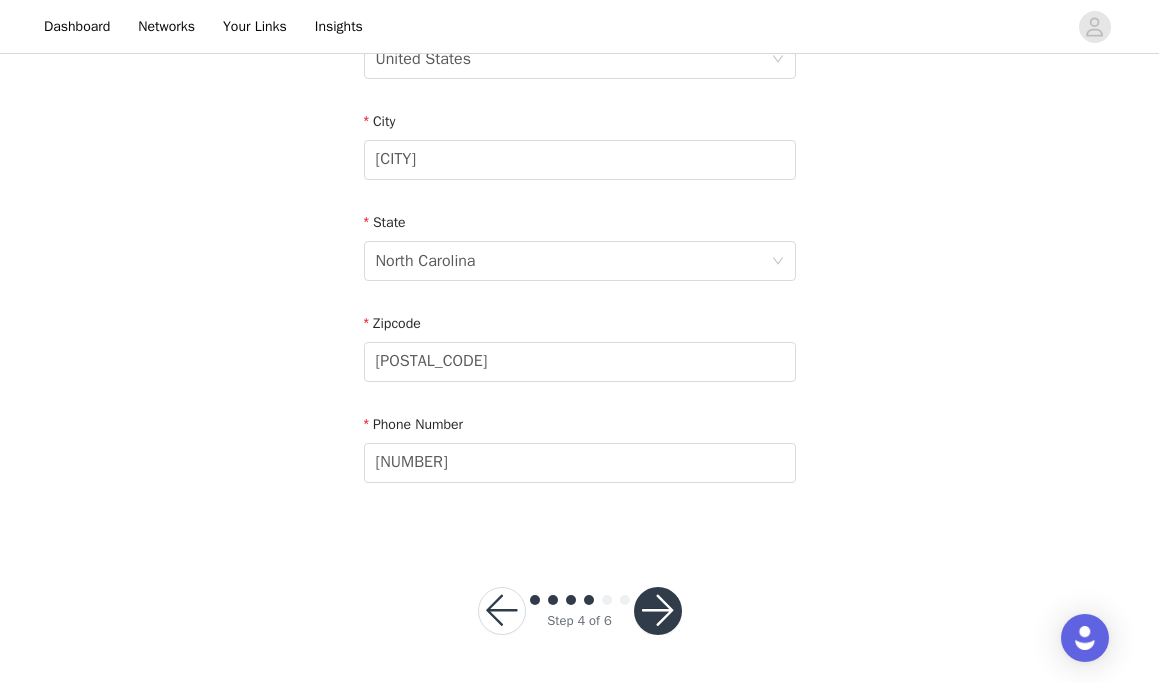 click at bounding box center [658, 611] 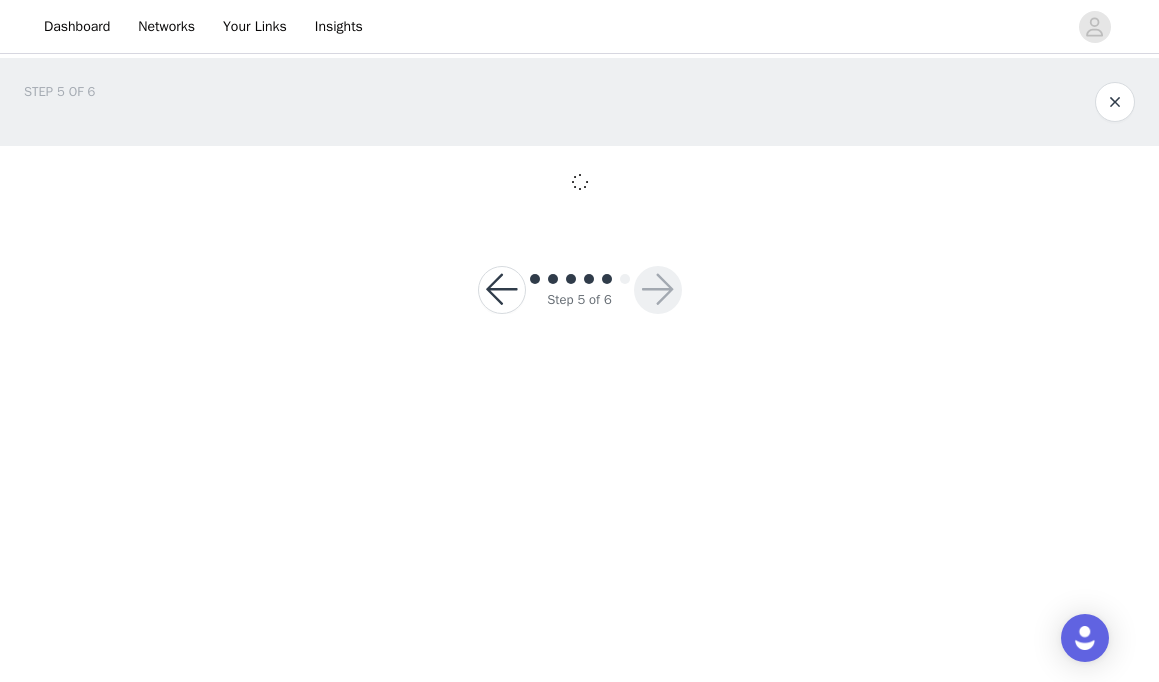 scroll, scrollTop: 0, scrollLeft: 0, axis: both 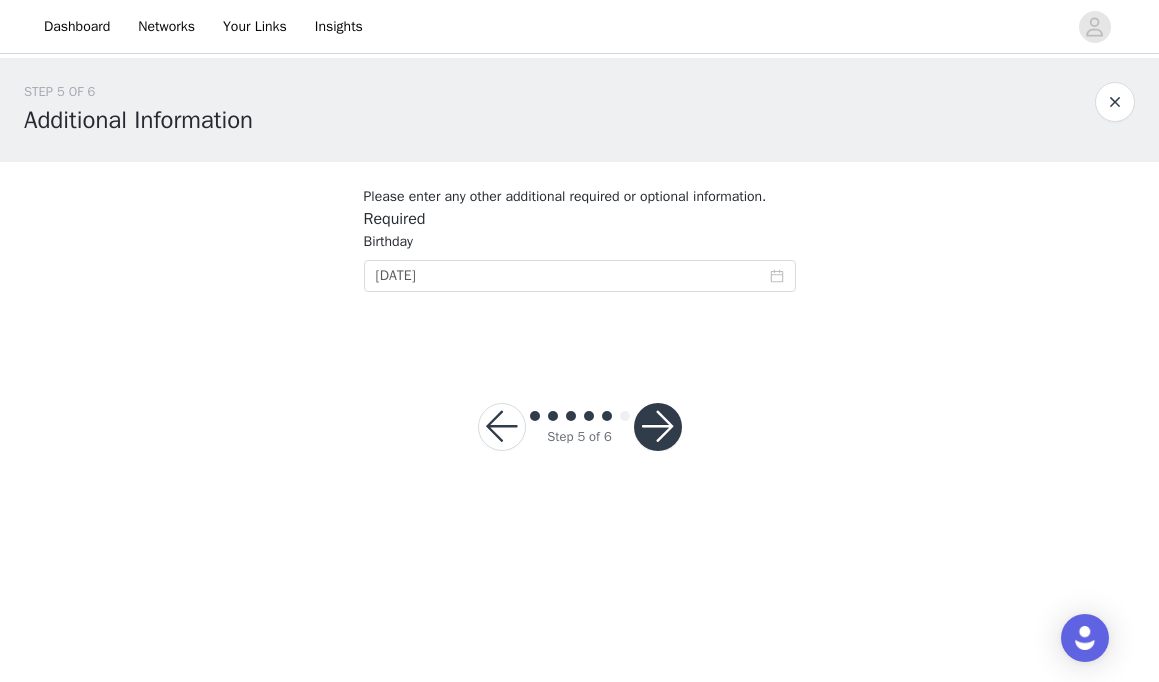 click at bounding box center [658, 427] 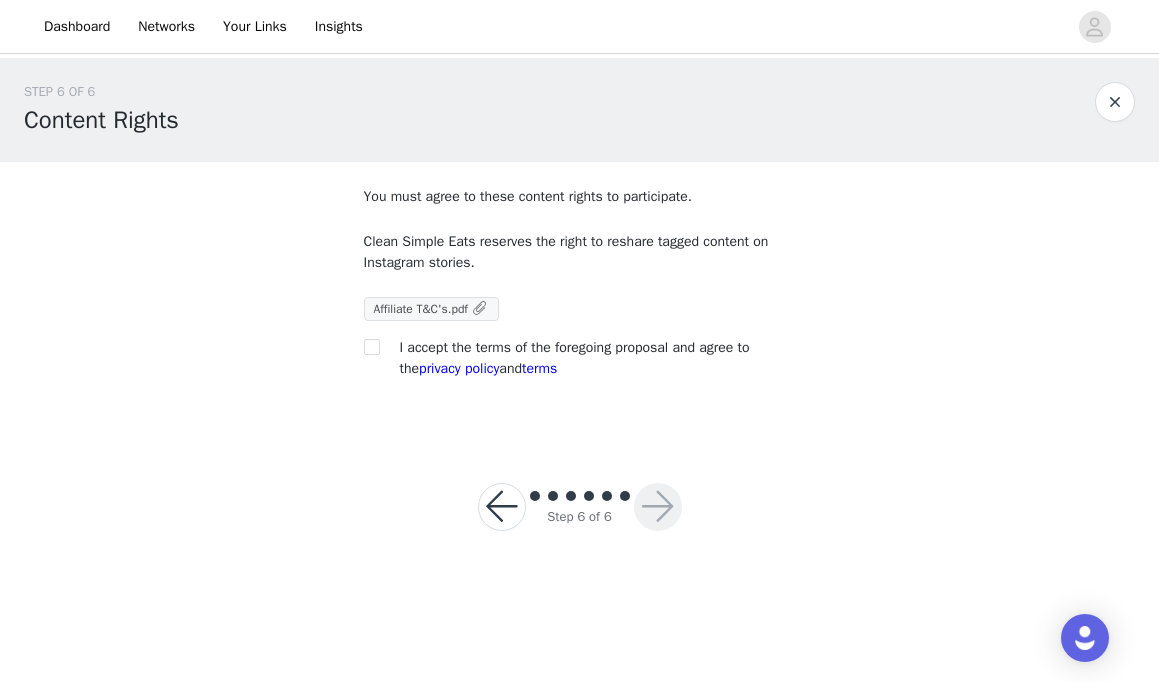 click at bounding box center (481, 308) 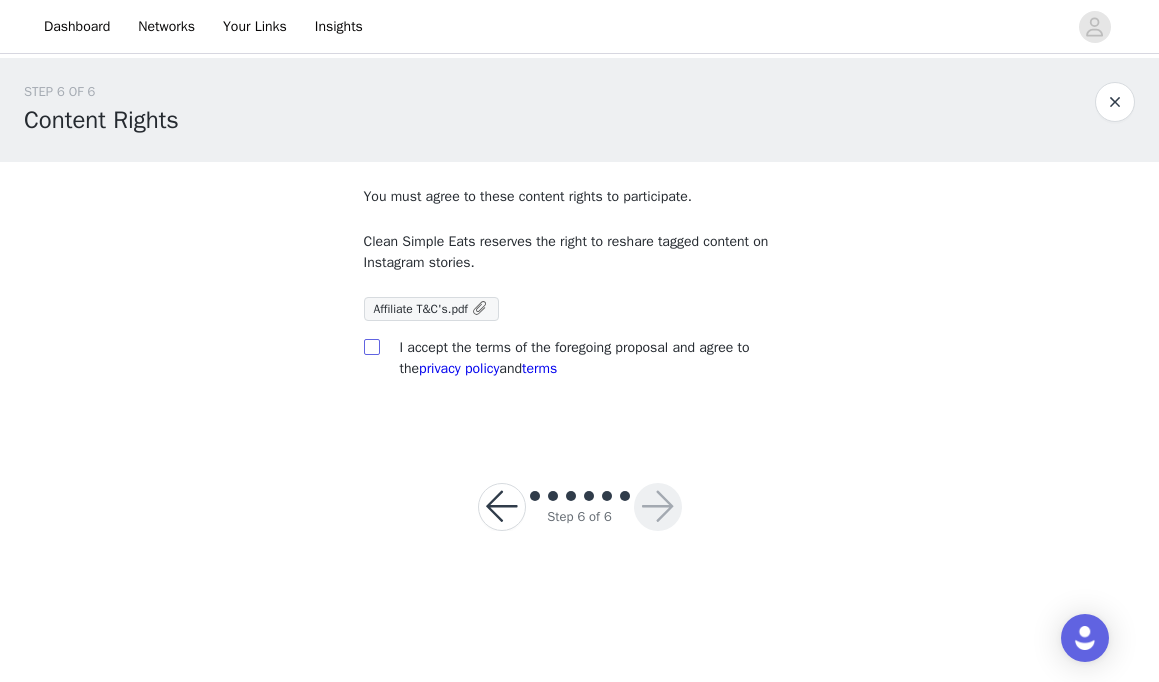 click at bounding box center [371, 346] 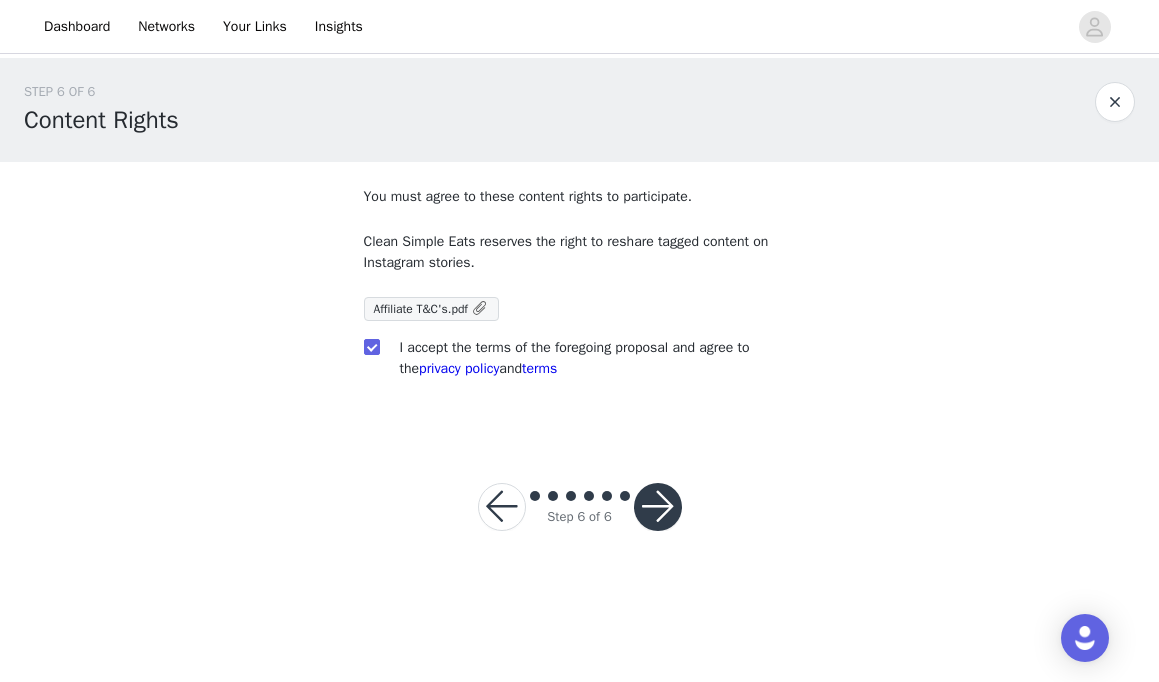 click at bounding box center [658, 507] 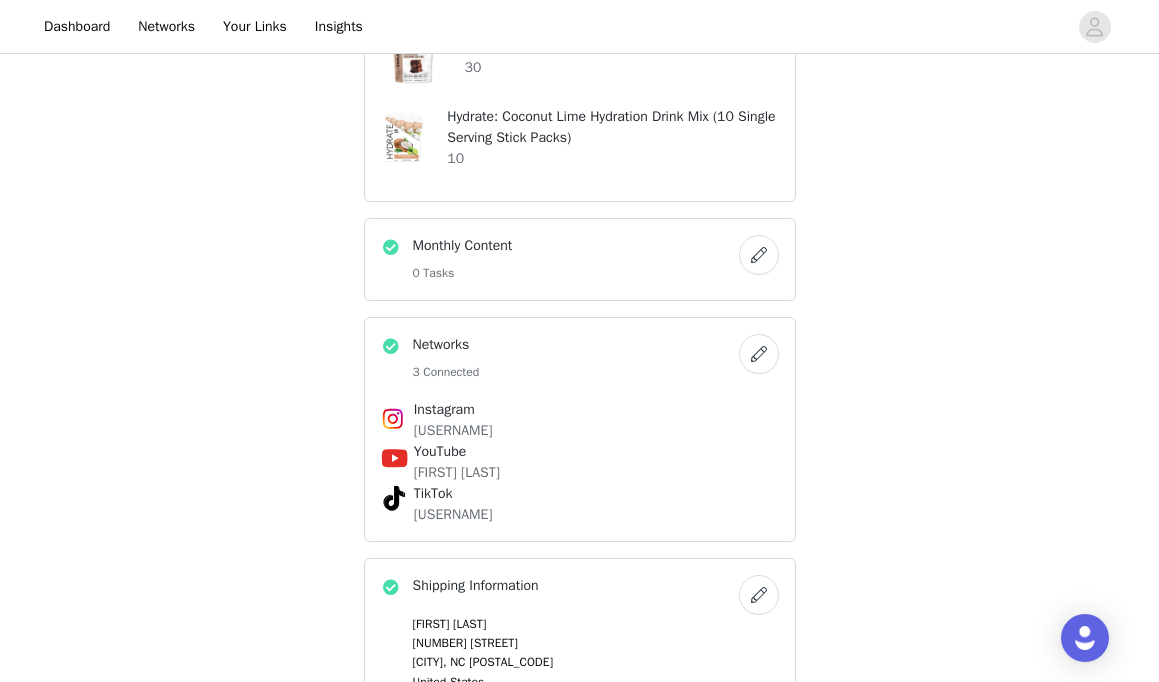 scroll, scrollTop: 529, scrollLeft: 0, axis: vertical 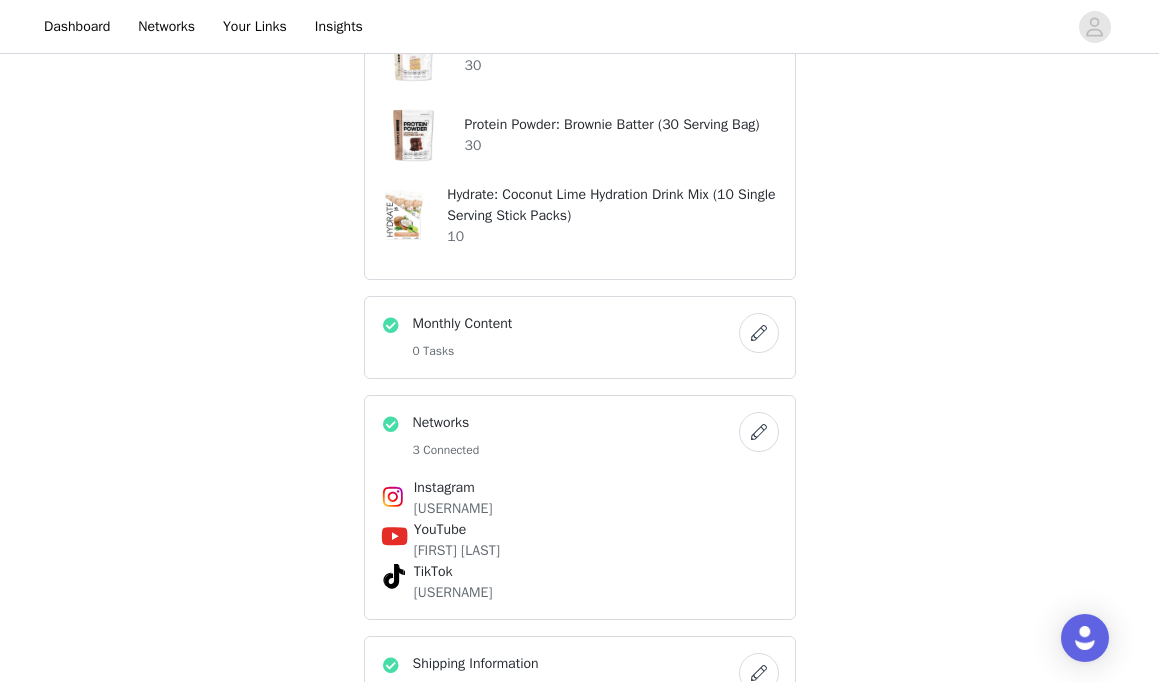 click at bounding box center (759, 333) 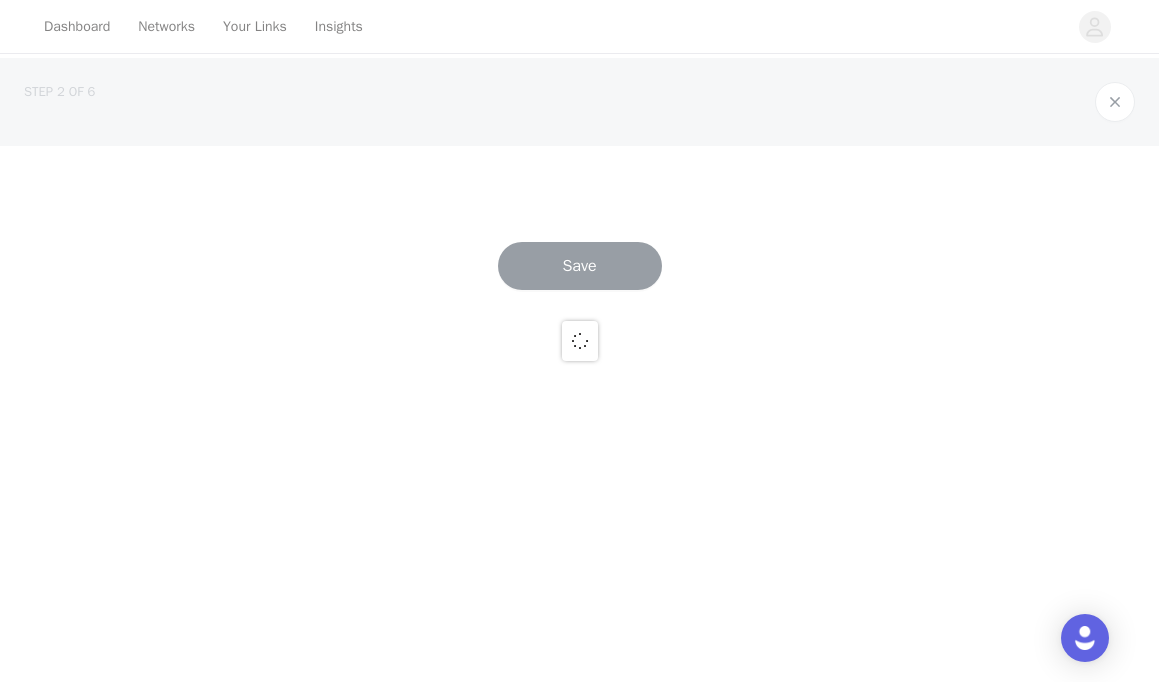 scroll, scrollTop: 0, scrollLeft: 0, axis: both 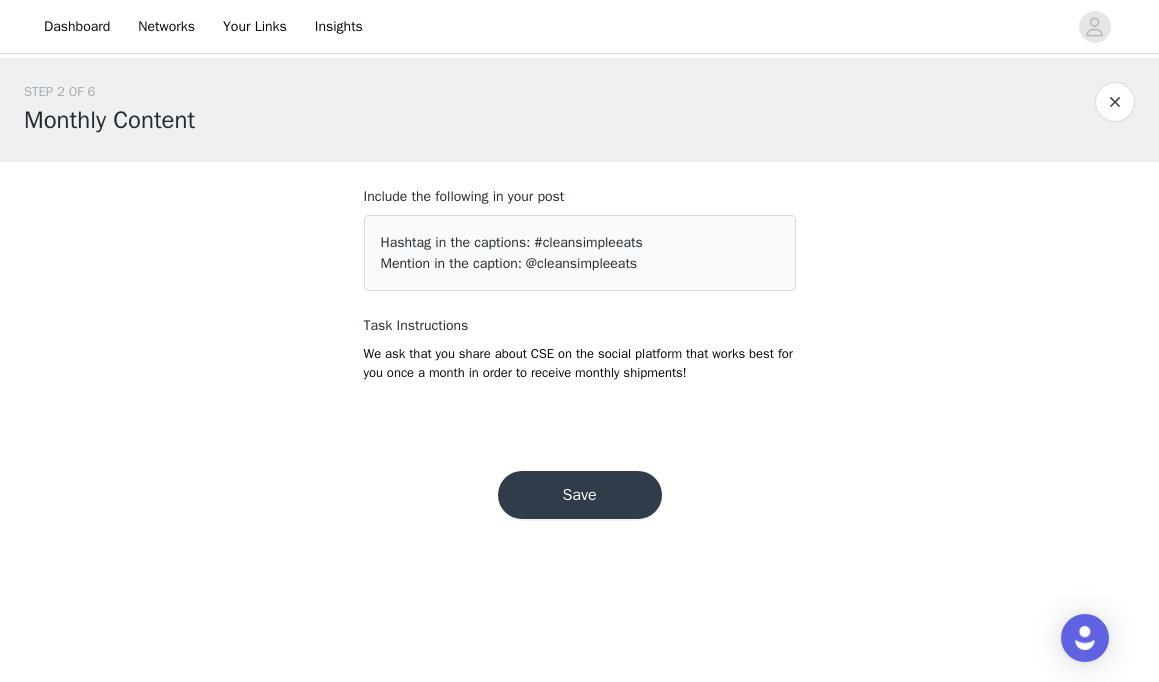 click on "Save" at bounding box center (580, 495) 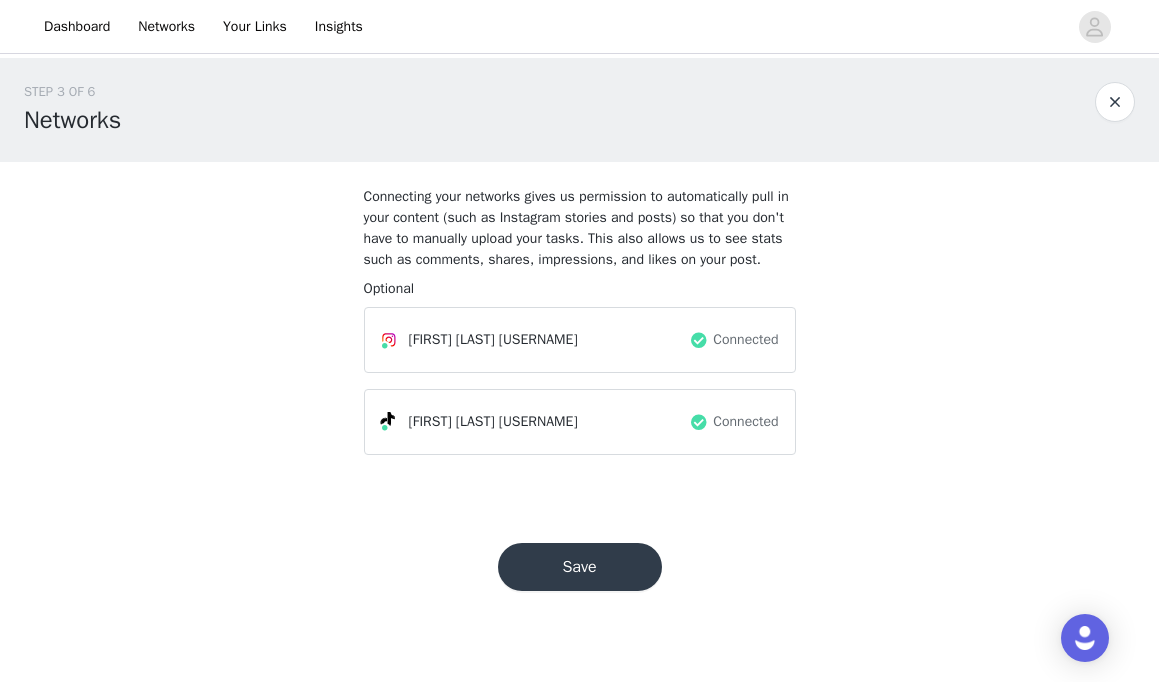 scroll, scrollTop: 0, scrollLeft: 0, axis: both 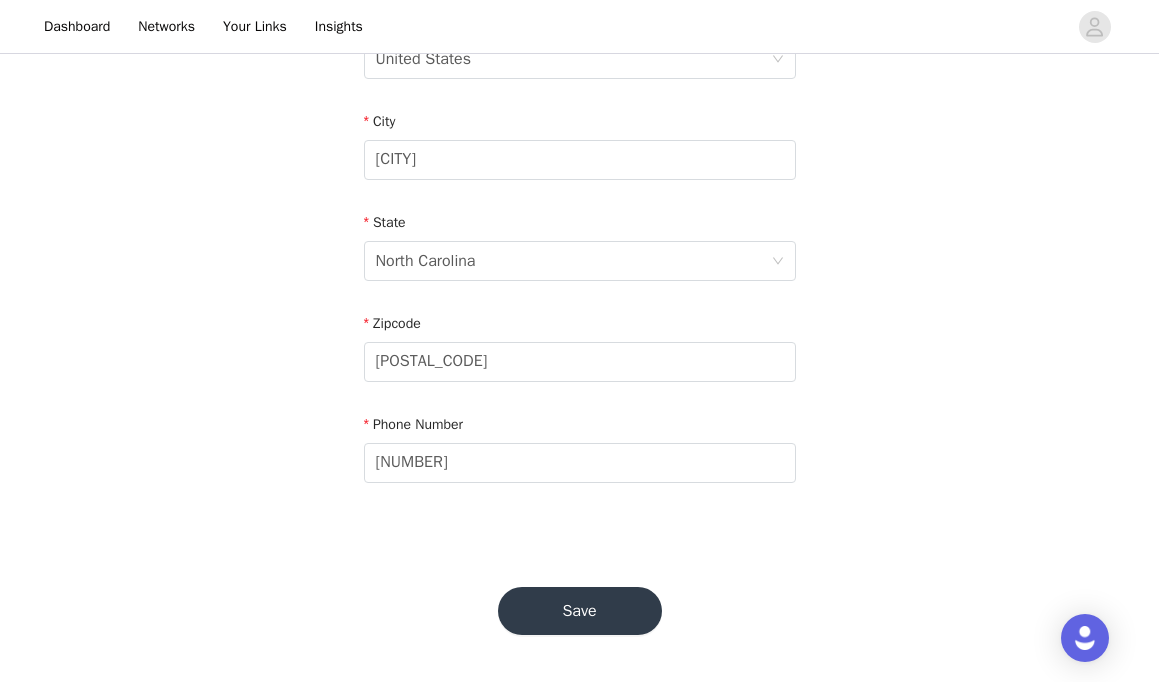 click on "Save" at bounding box center [580, 611] 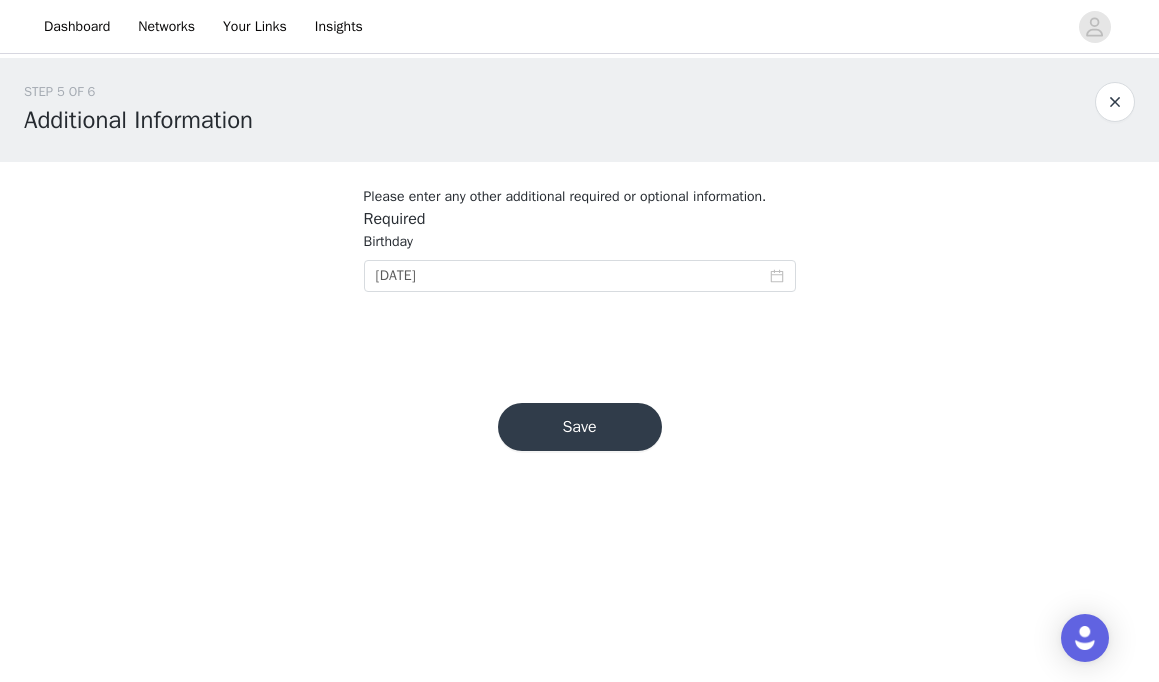 scroll, scrollTop: 0, scrollLeft: 0, axis: both 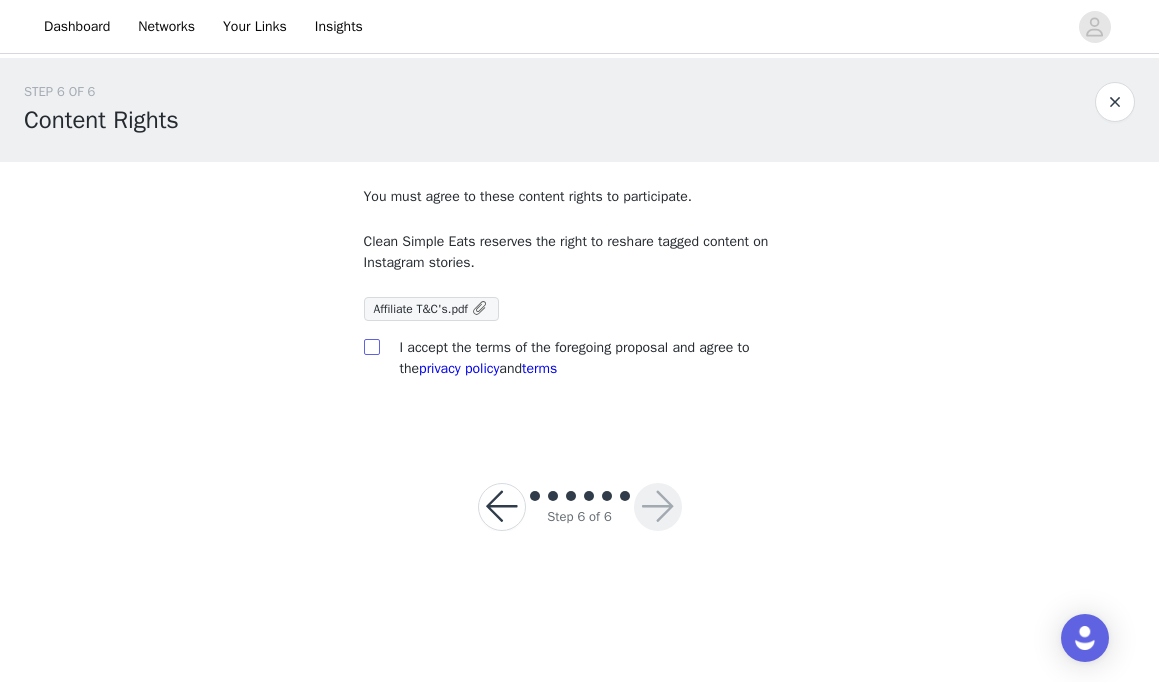 click at bounding box center [371, 346] 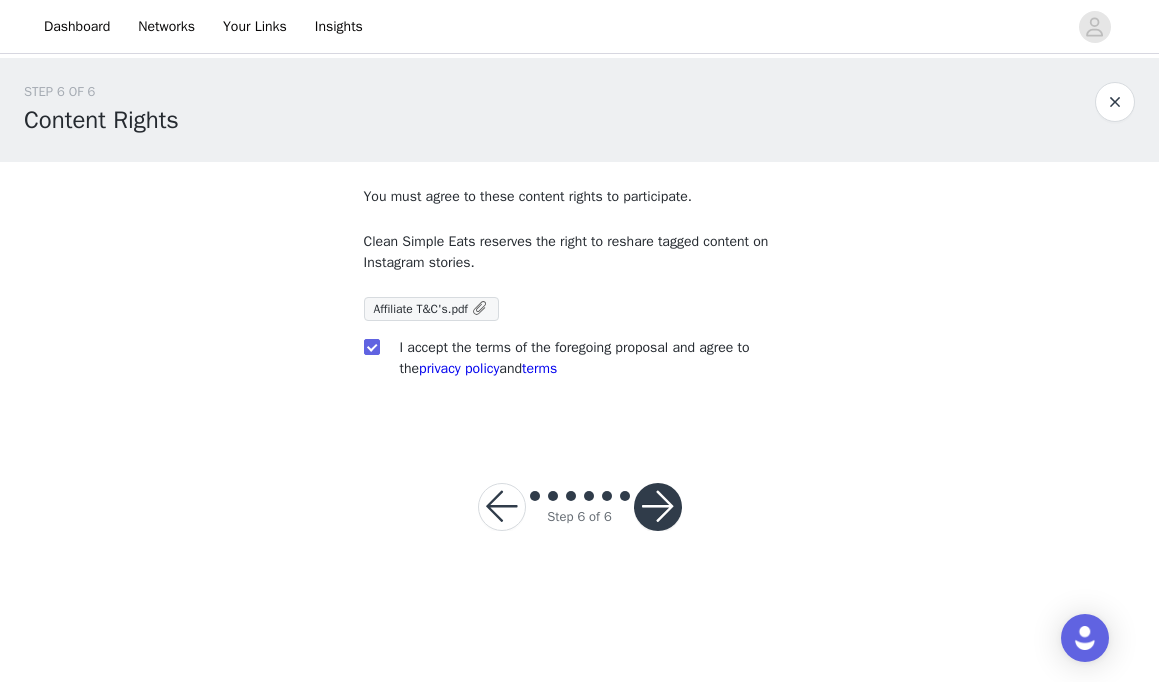 click at bounding box center [658, 507] 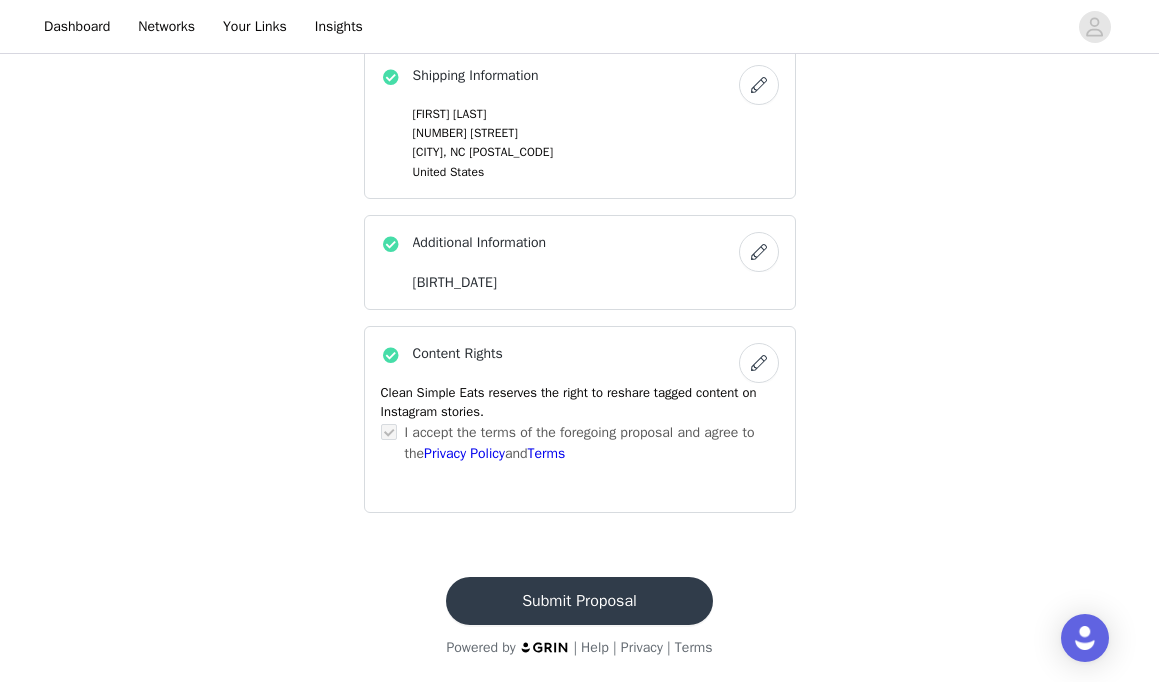 scroll, scrollTop: 1116, scrollLeft: 0, axis: vertical 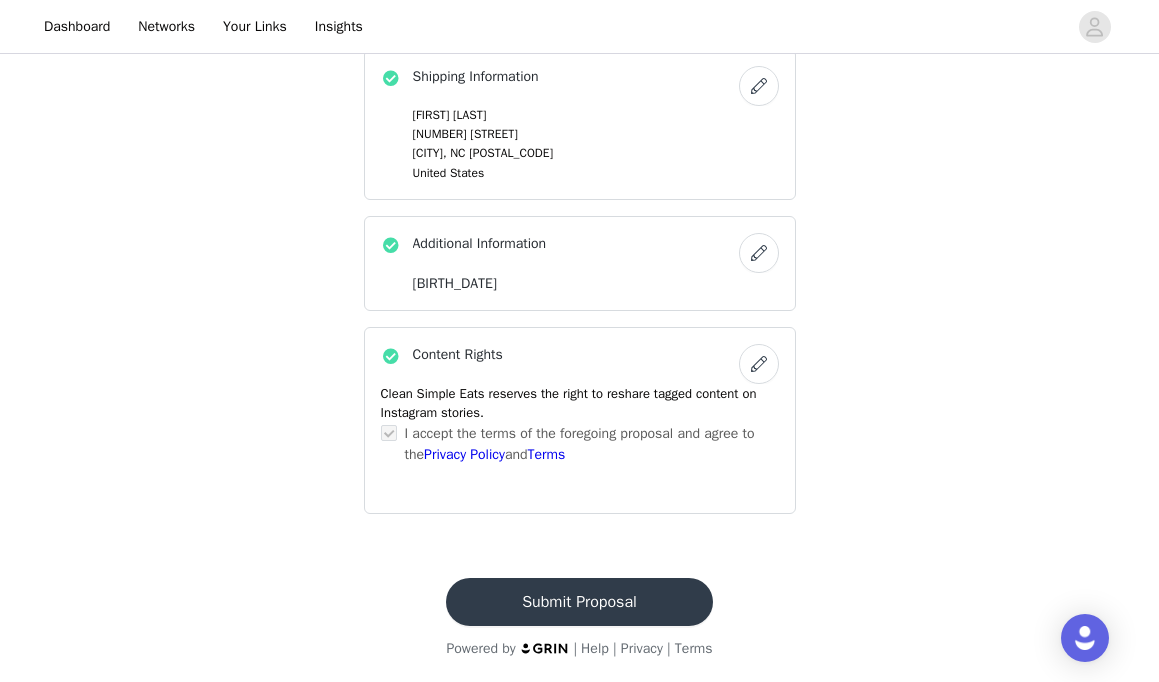 click on "Submit Proposal" at bounding box center (579, 602) 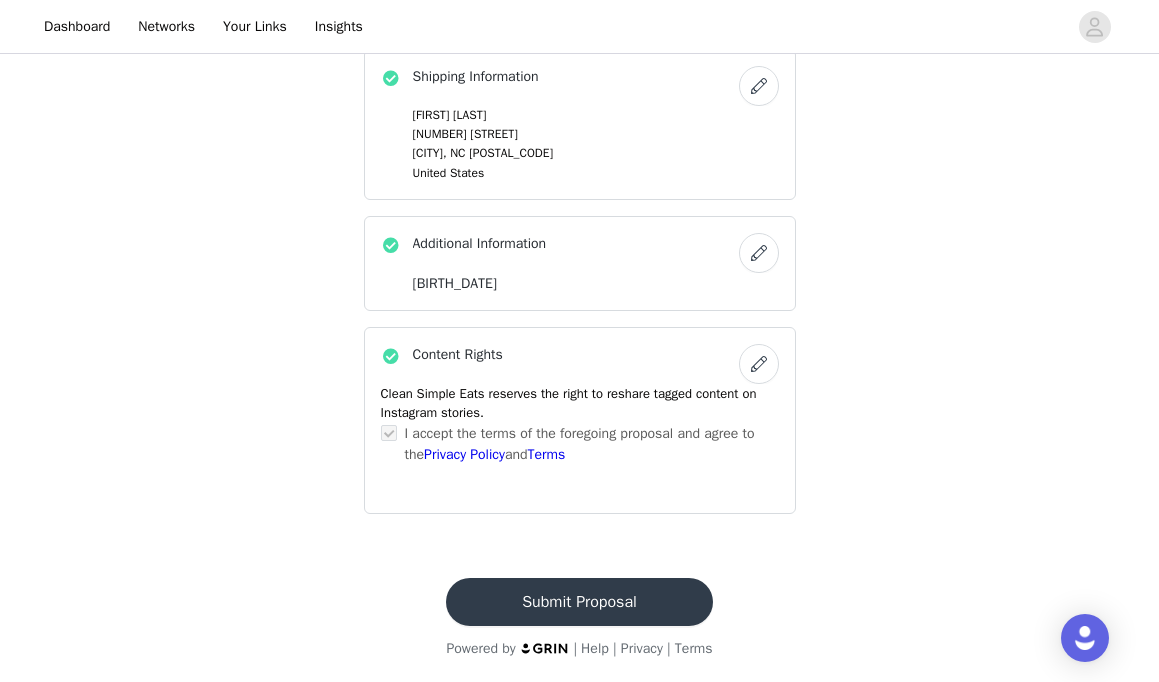 scroll, scrollTop: 0, scrollLeft: 0, axis: both 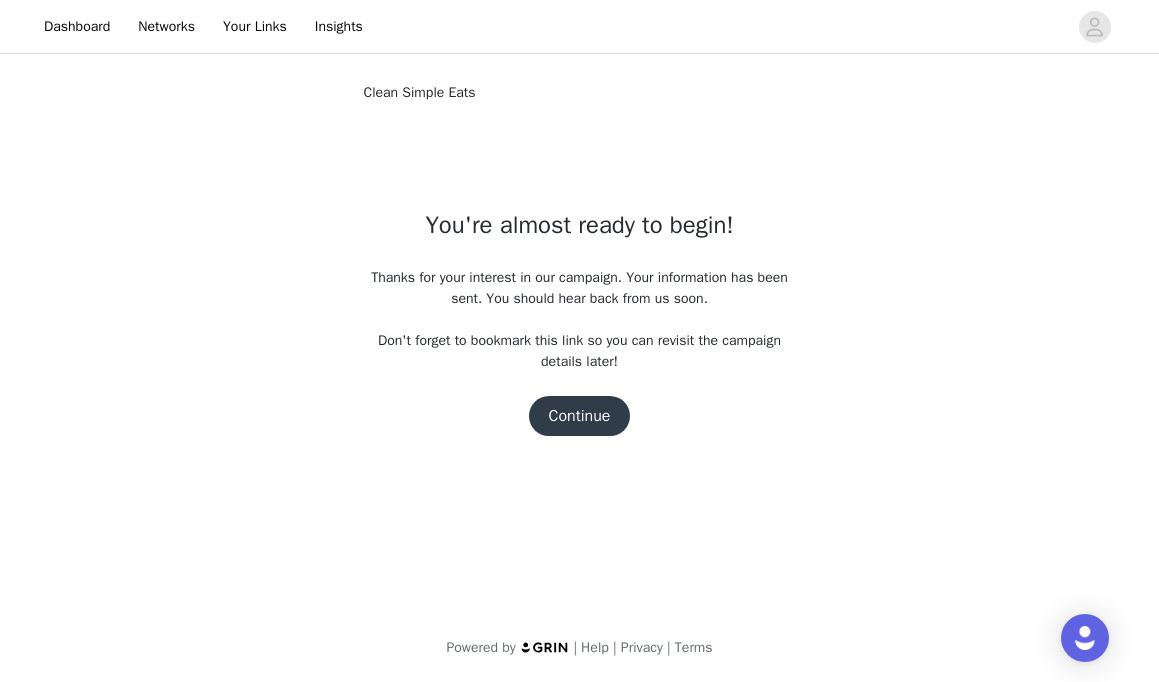 click on "Continue" at bounding box center [580, 416] 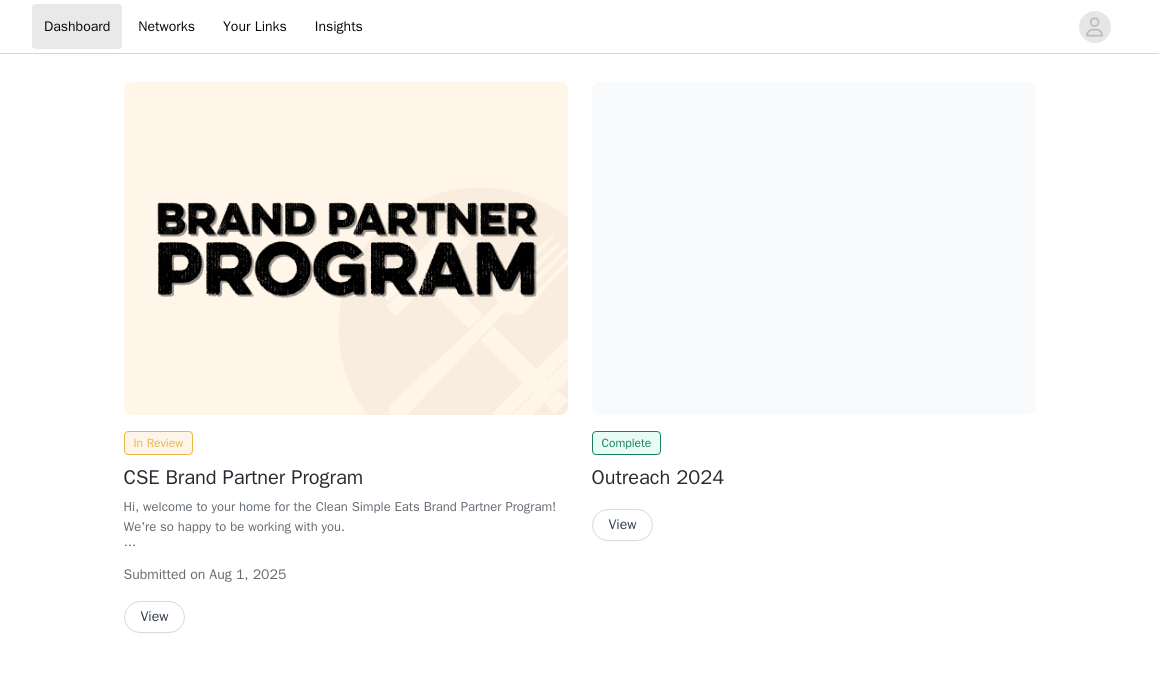 scroll, scrollTop: 0, scrollLeft: 0, axis: both 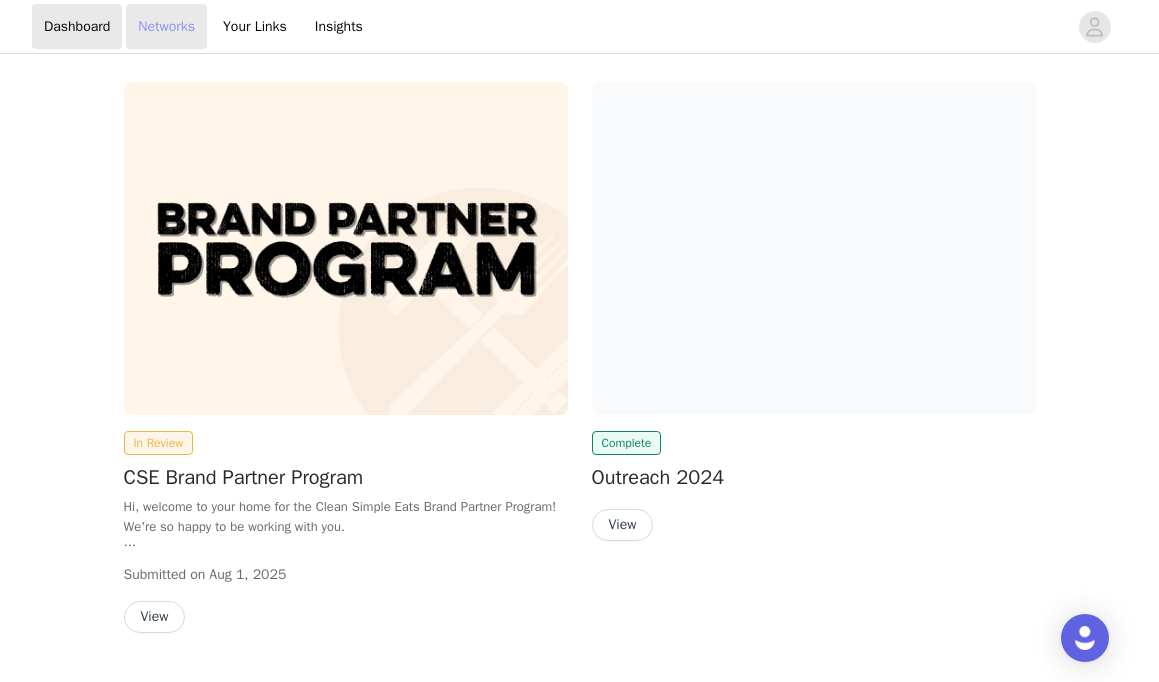 click on "Networks" at bounding box center [166, 26] 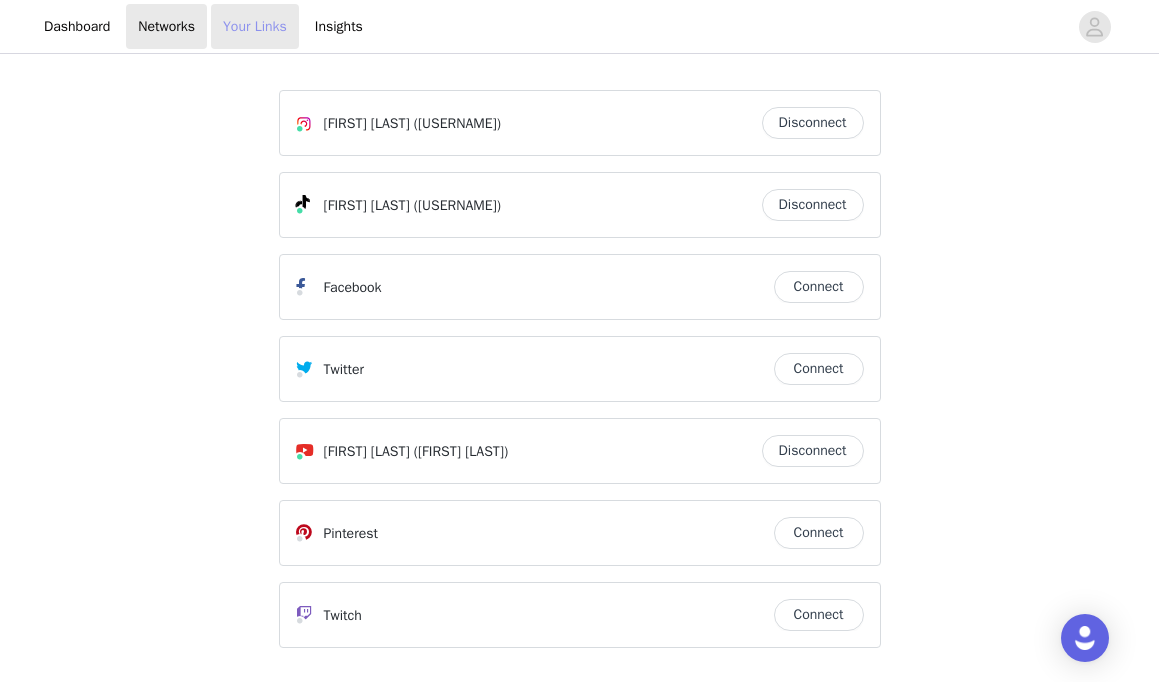 click on "Your Links" at bounding box center [255, 26] 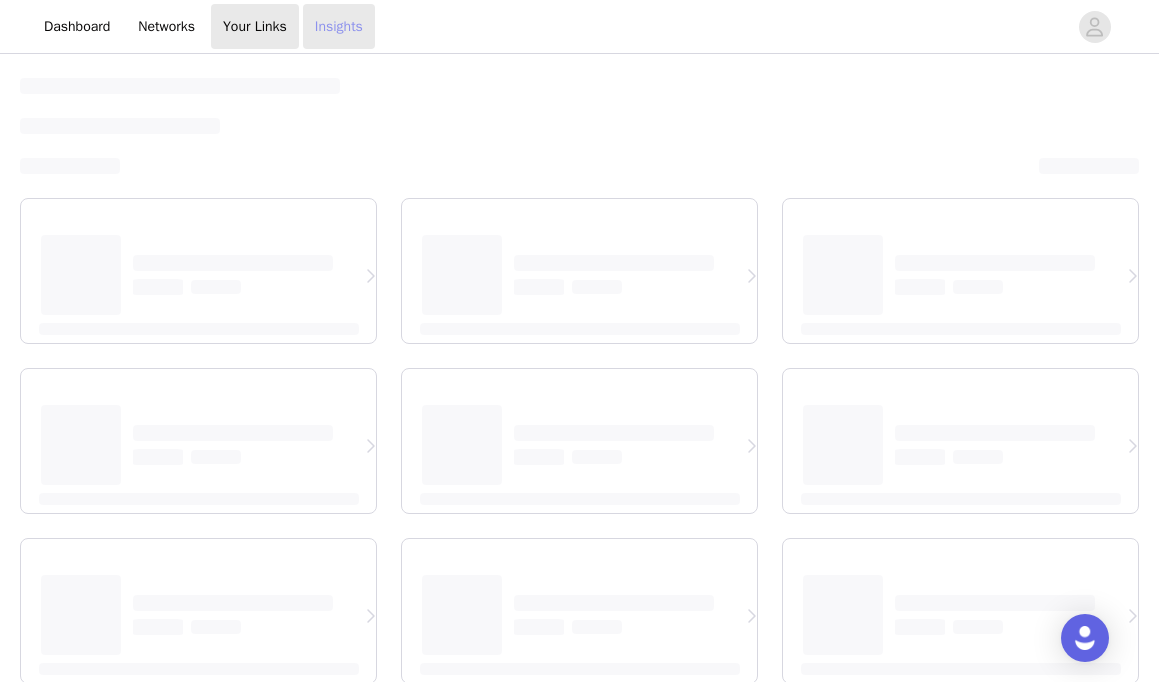 select on "12" 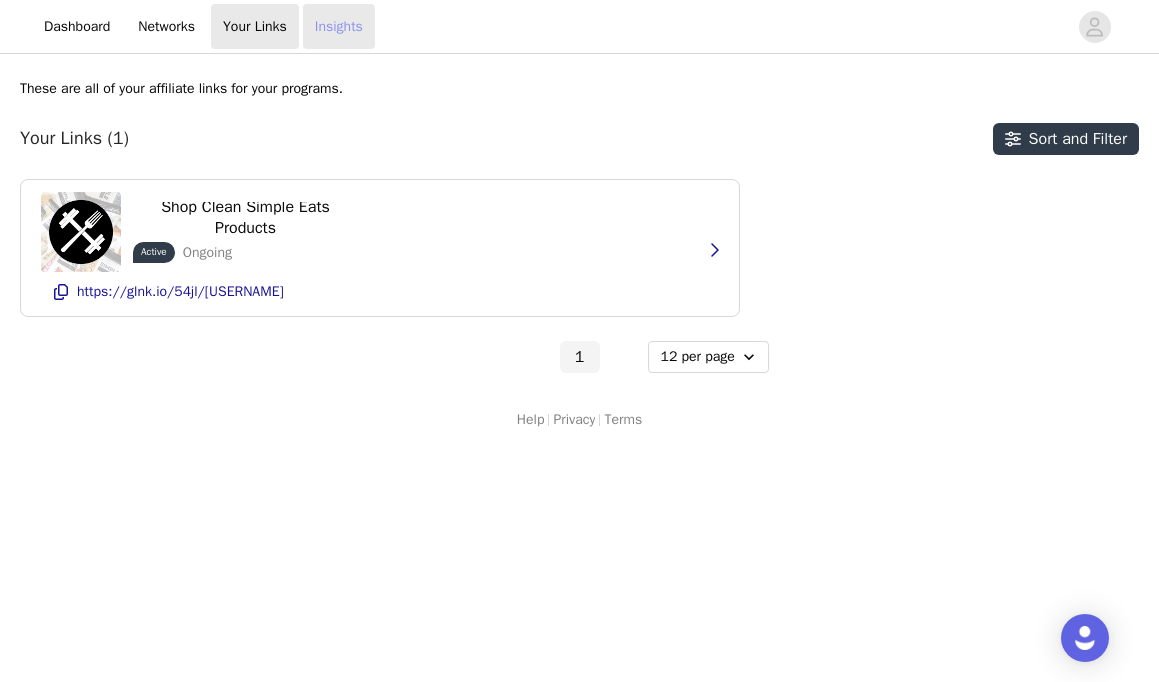 click on "Insights" at bounding box center (339, 26) 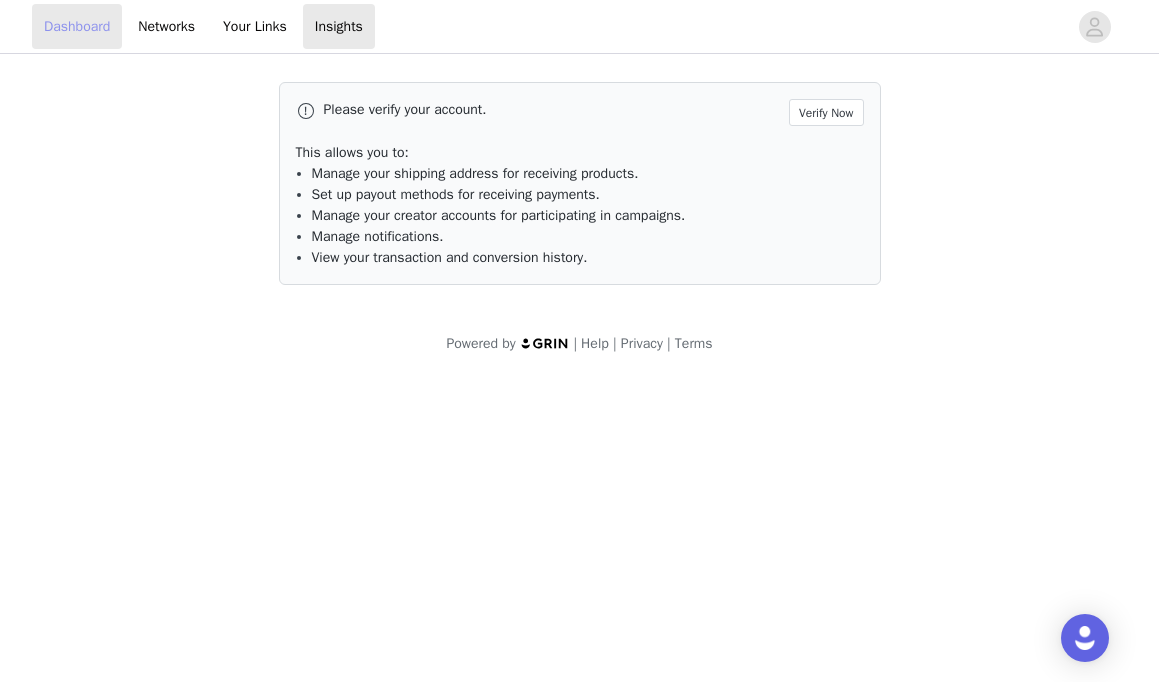 click on "Dashboard" at bounding box center (77, 26) 